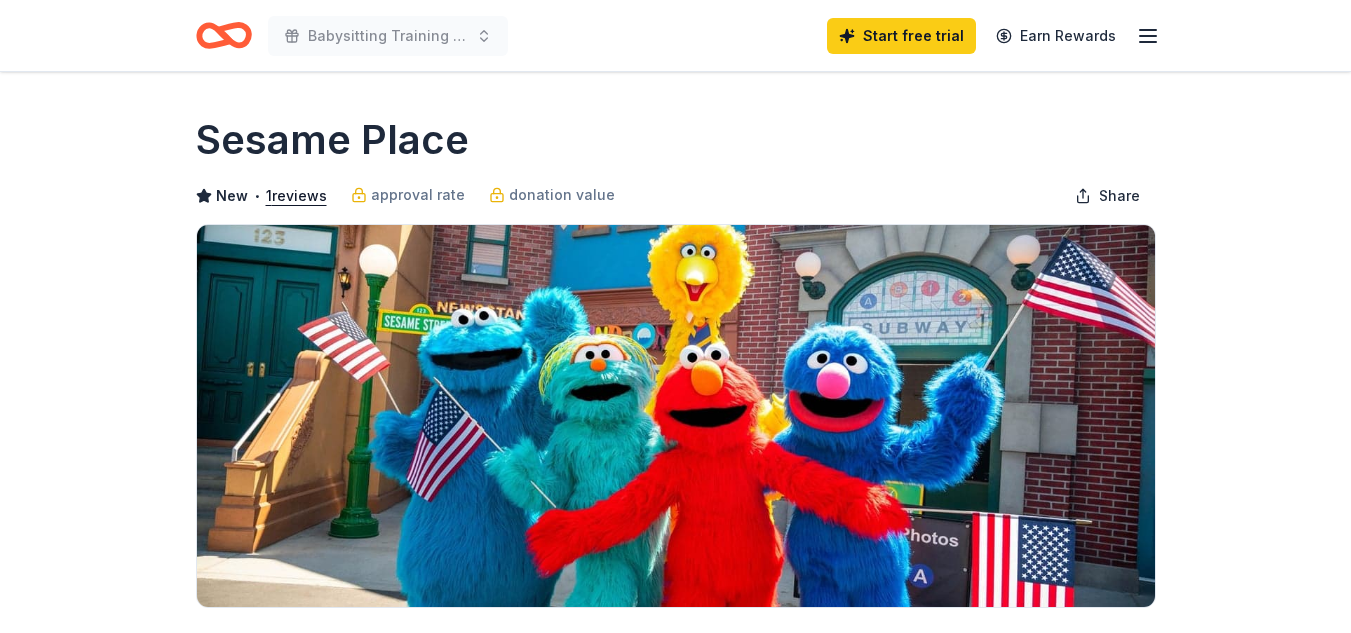 scroll, scrollTop: 0, scrollLeft: 0, axis: both 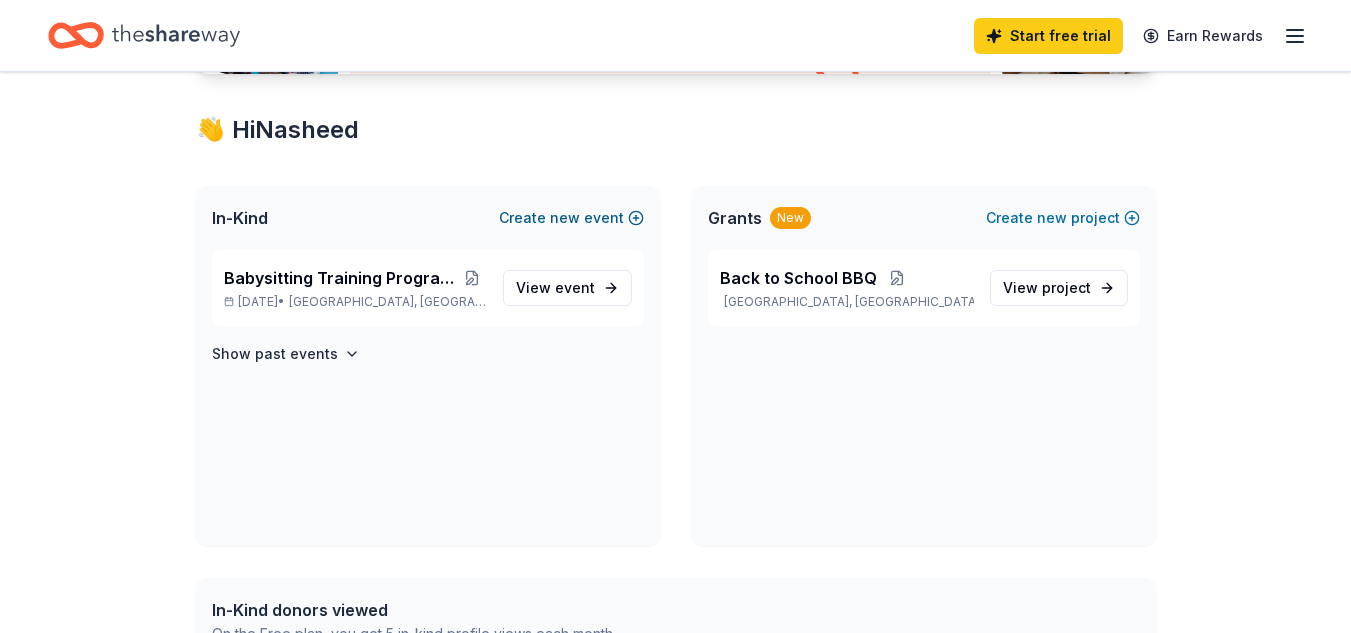click on "new" at bounding box center (565, 218) 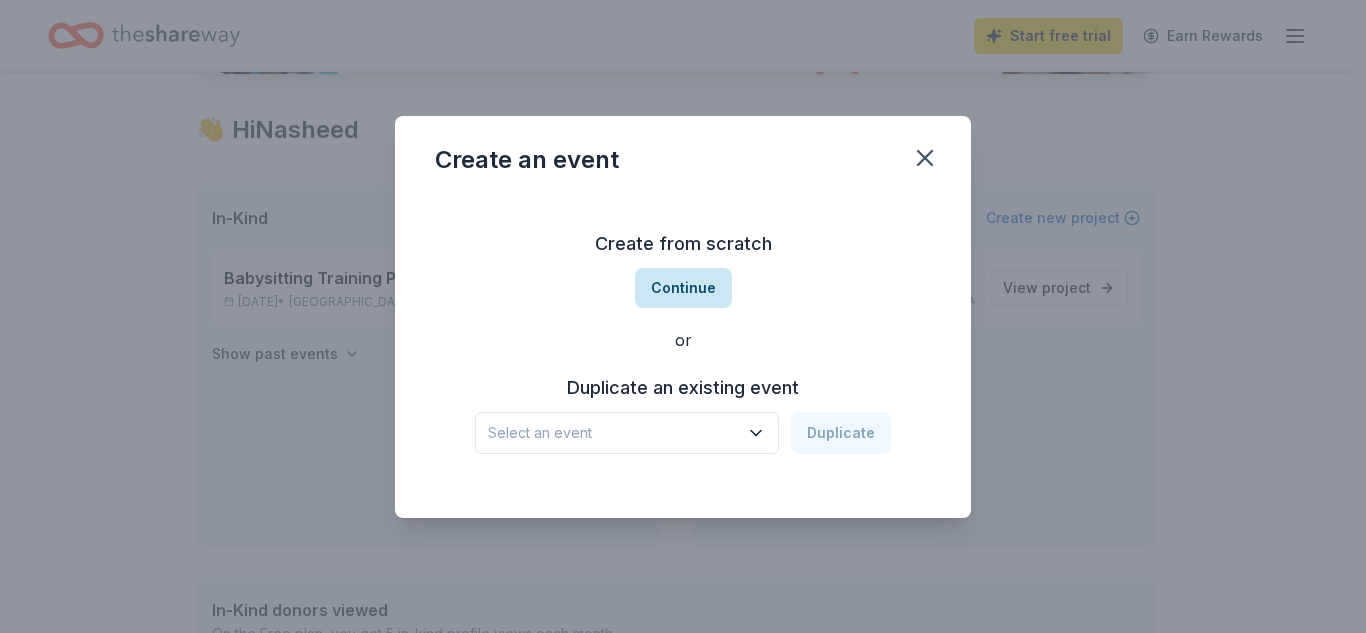 click on "Continue" at bounding box center [683, 288] 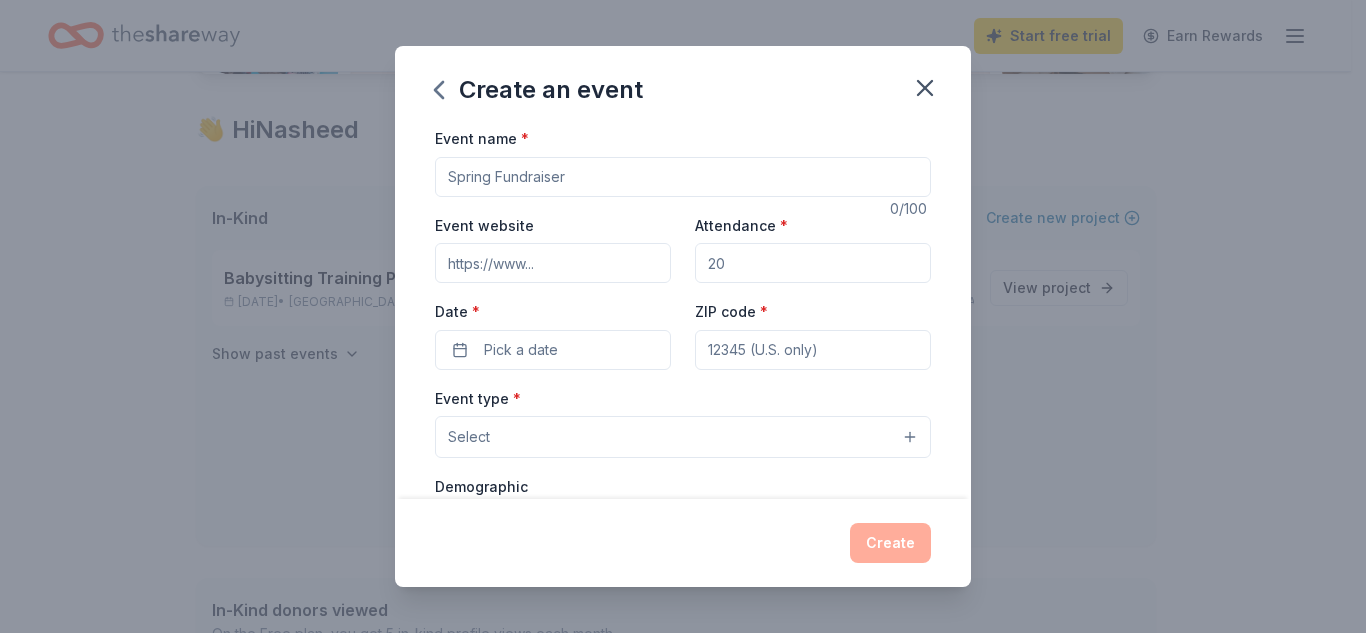 click on "Event name *" at bounding box center [683, 177] 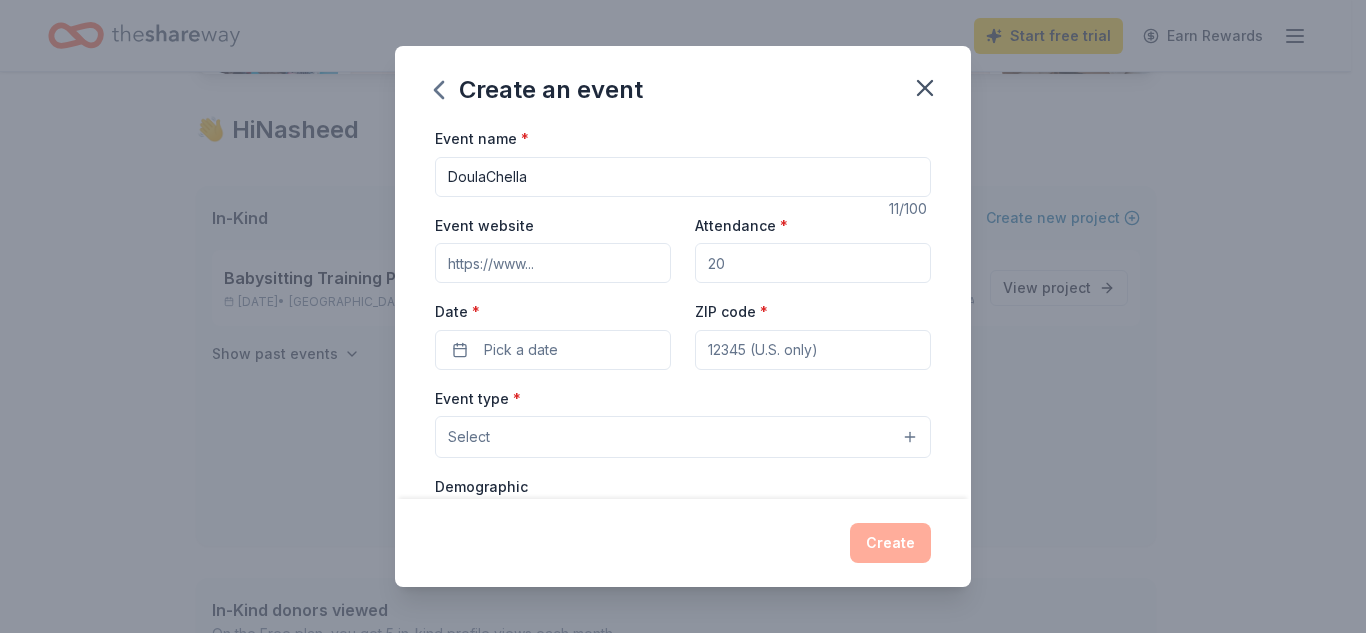 type on "DoulaChella" 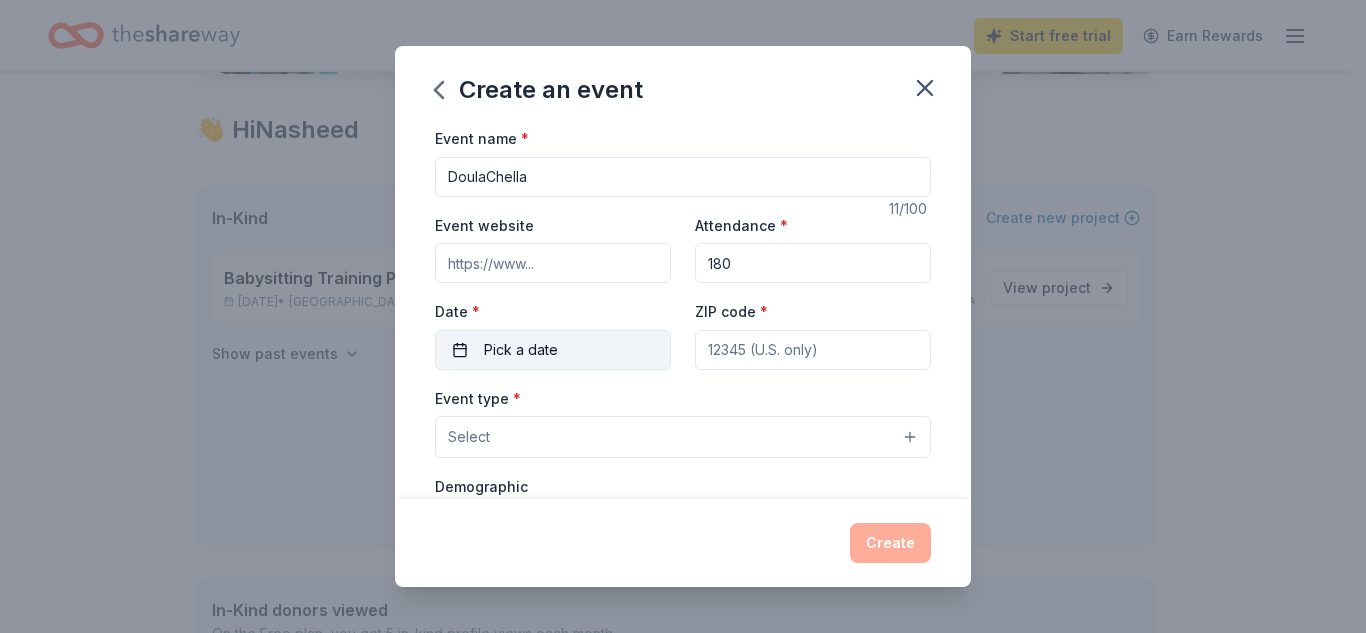type on "180" 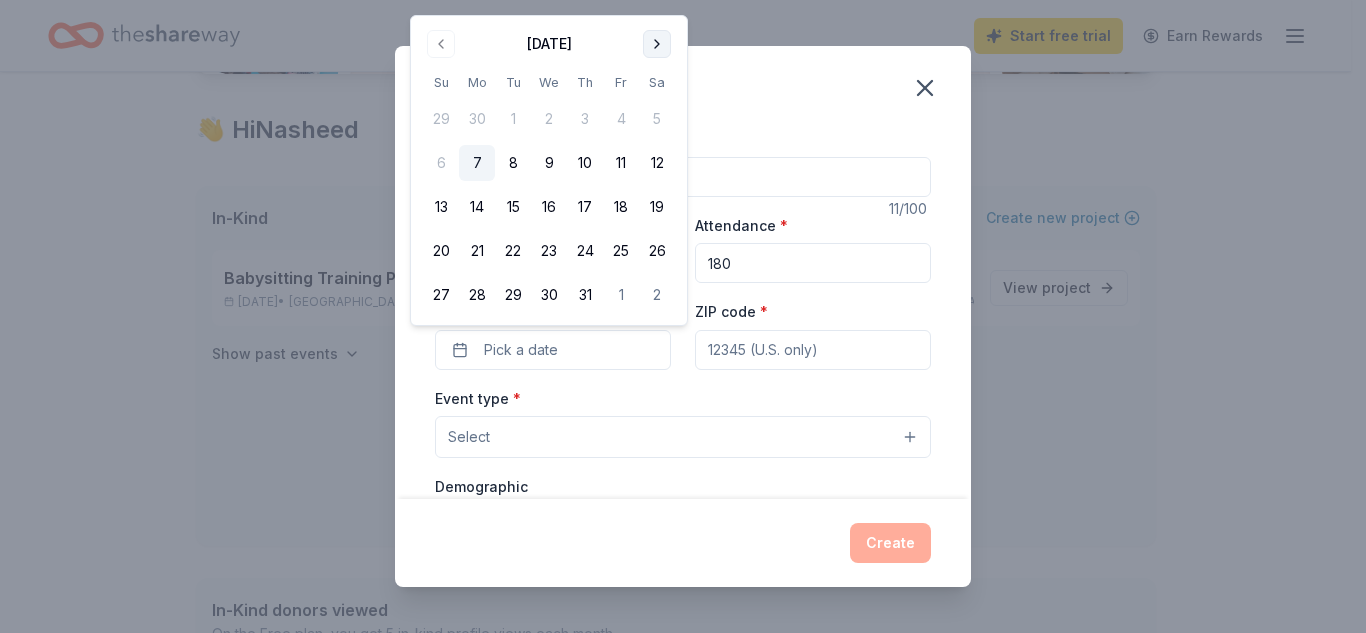 click at bounding box center (657, 44) 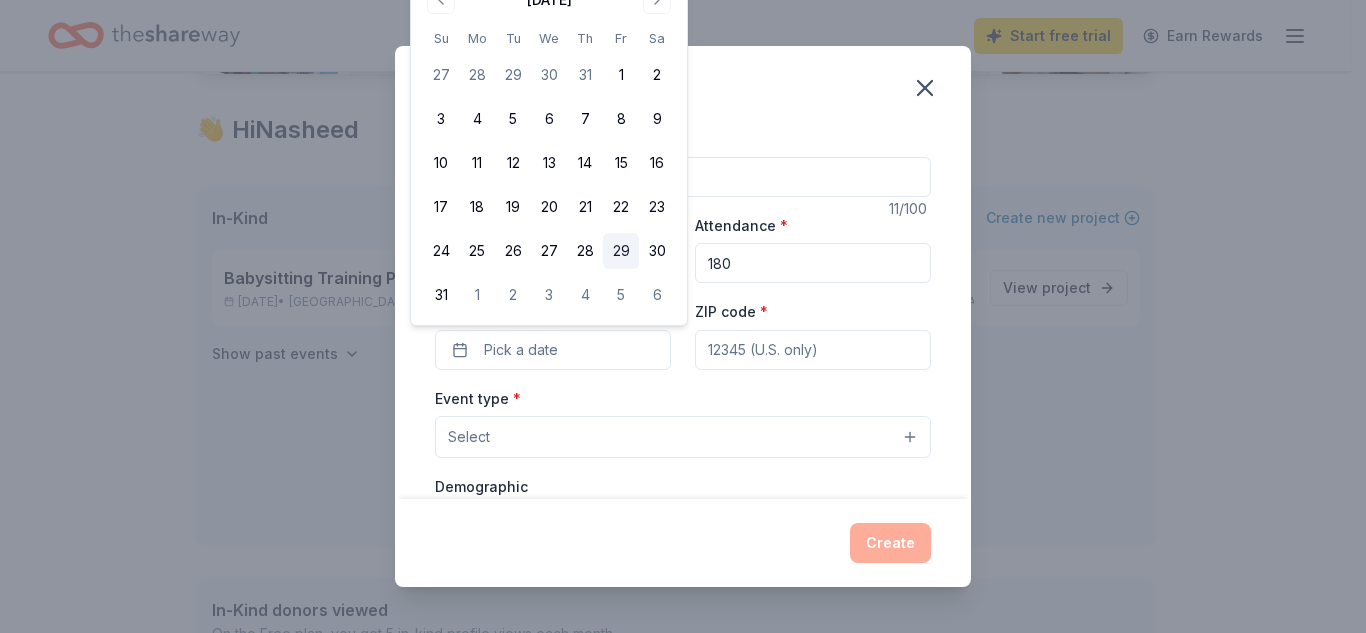 click on "29" at bounding box center [621, 251] 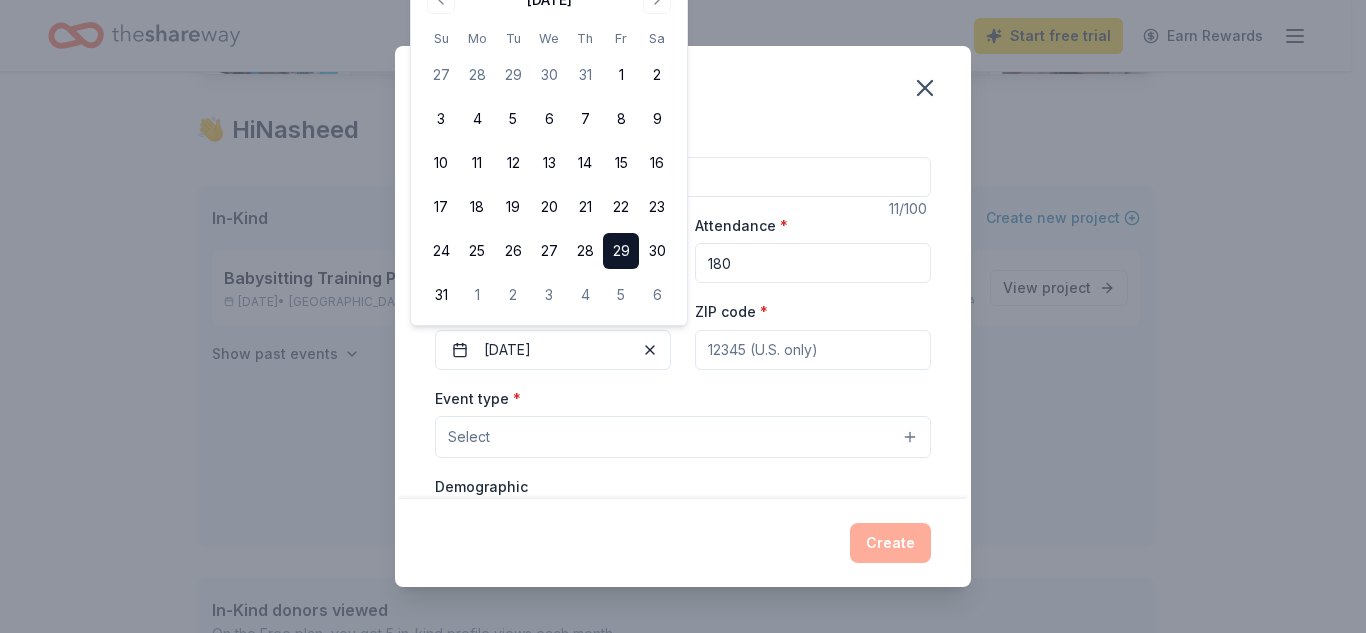 click on "ZIP code *" at bounding box center [813, 350] 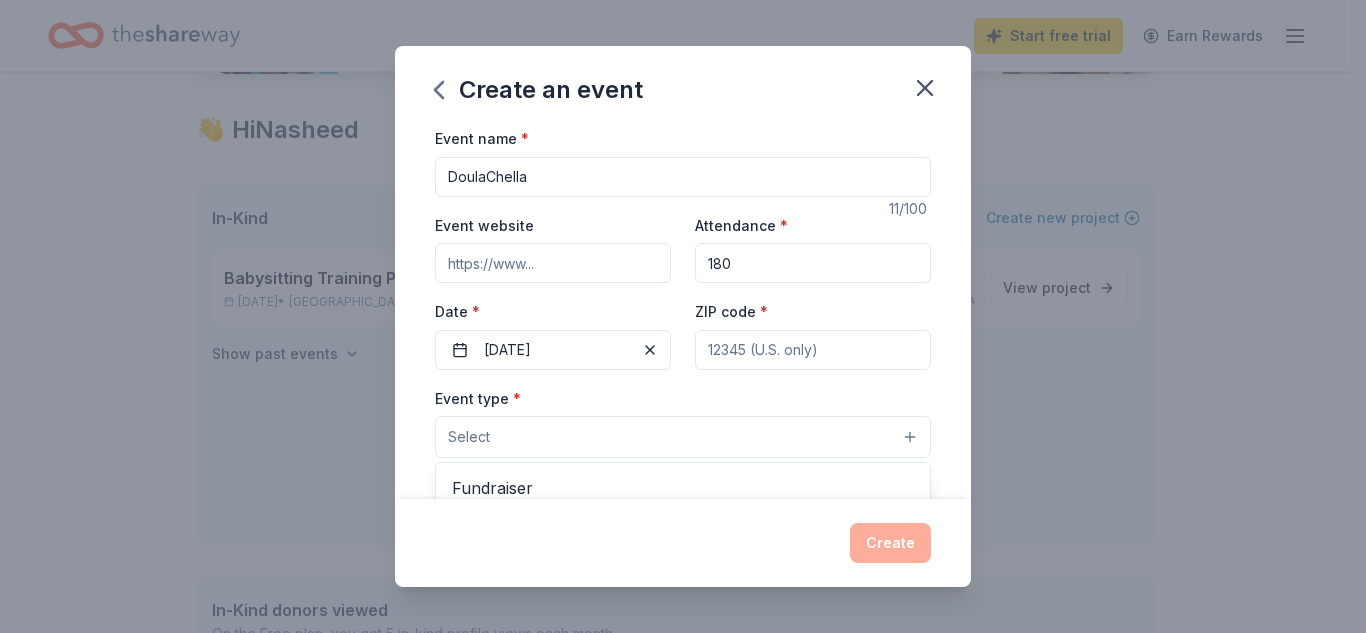 click on "Select" at bounding box center (683, 437) 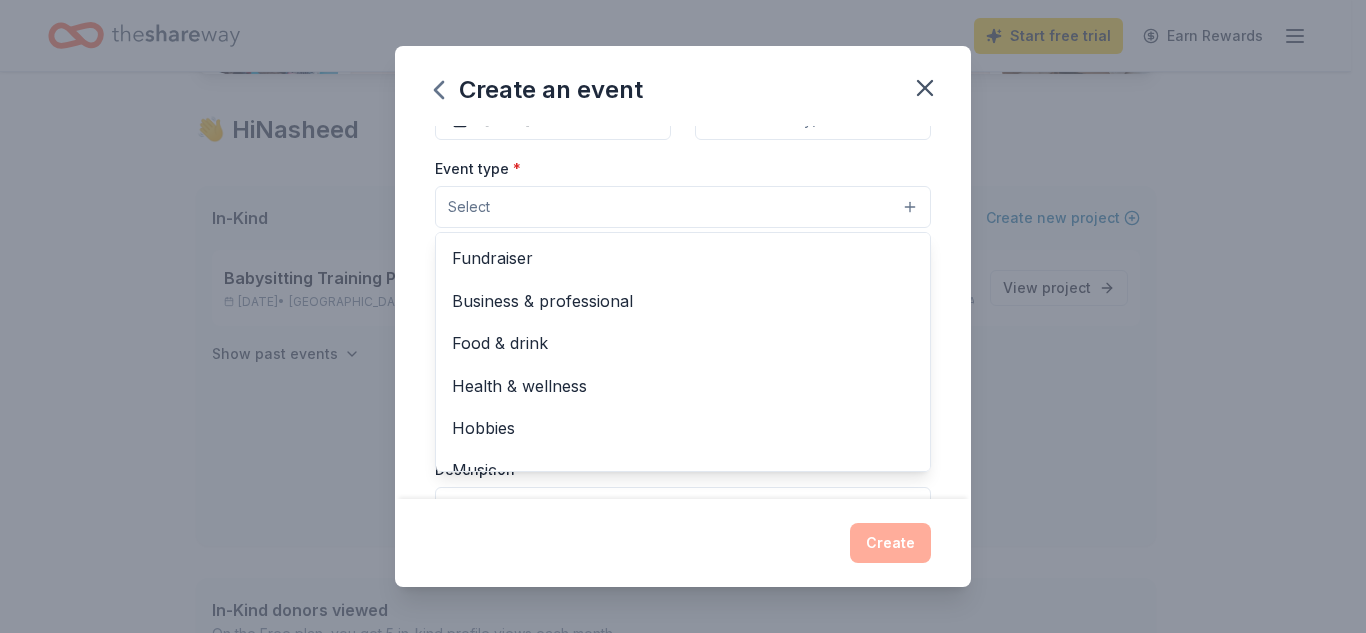 scroll, scrollTop: 233, scrollLeft: 0, axis: vertical 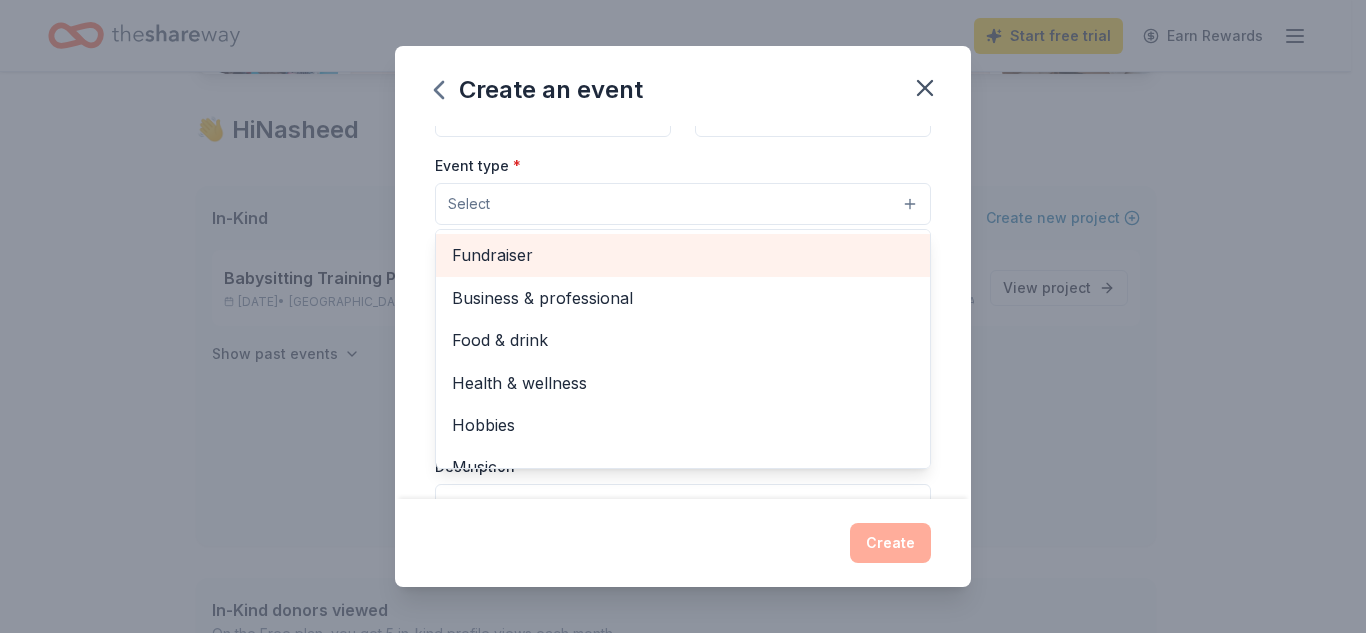 click on "Fundraiser" at bounding box center (683, 255) 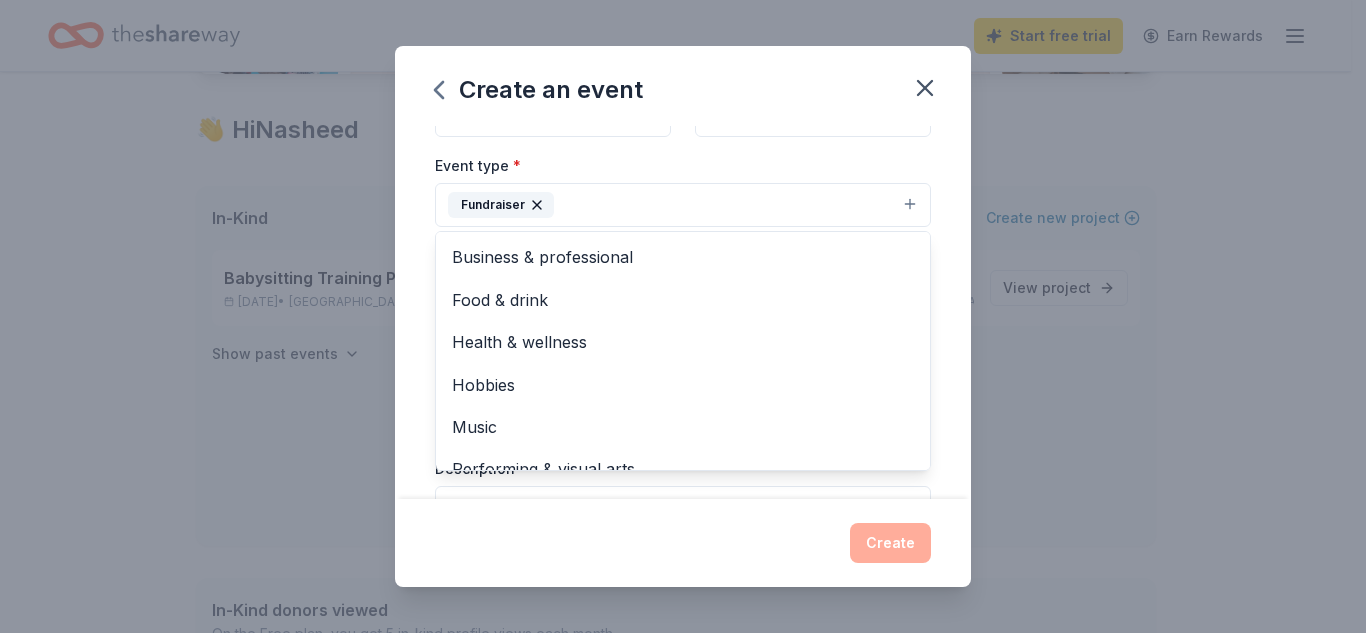 click on "Event name * DoulaChella 11 /100 Event website Attendance * 180 Date * 08/29/2025 ZIP code * Event type * Fundraiser Business & professional Food & drink Health & wellness Hobbies Music Performing & visual arts Demographic Select We use this information to help brands find events with their target demographic to sponsor their products. Mailing address Apt/unit Description What are you looking for? * Auction & raffle Meals Snacks Desserts Alcohol Beverages Send me reminders Email me reminders of donor application deadlines Recurring event" at bounding box center (683, 312) 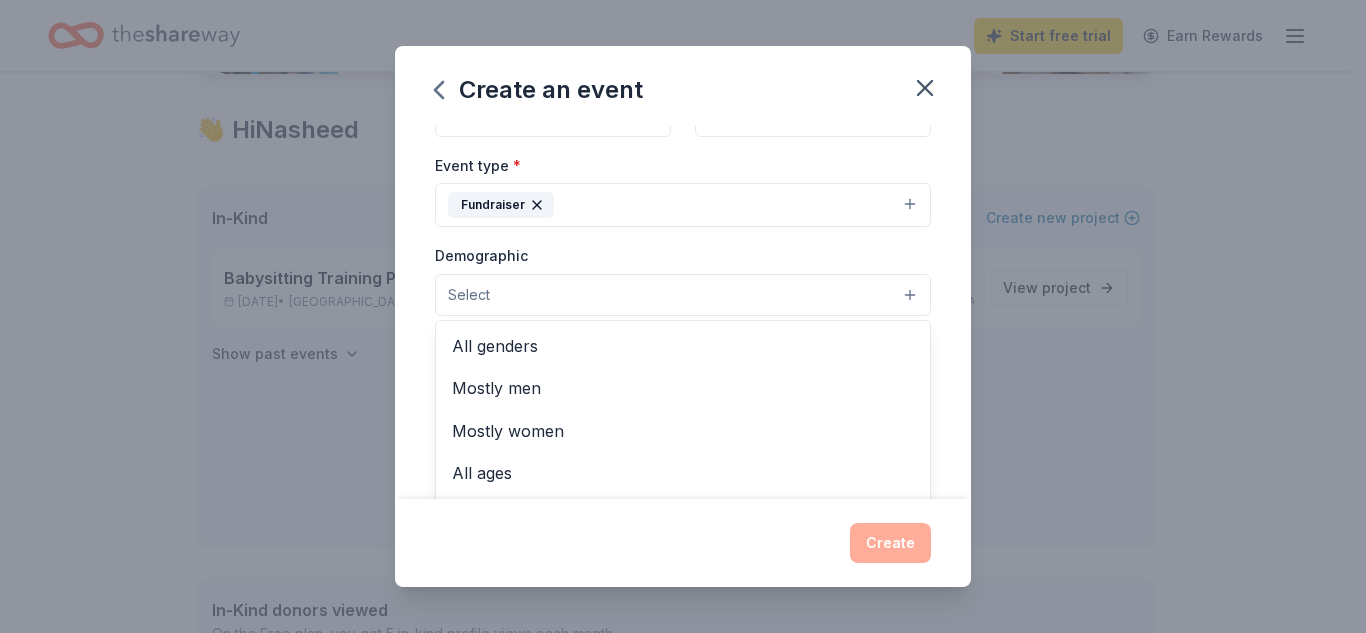 click on "Select" at bounding box center [683, 295] 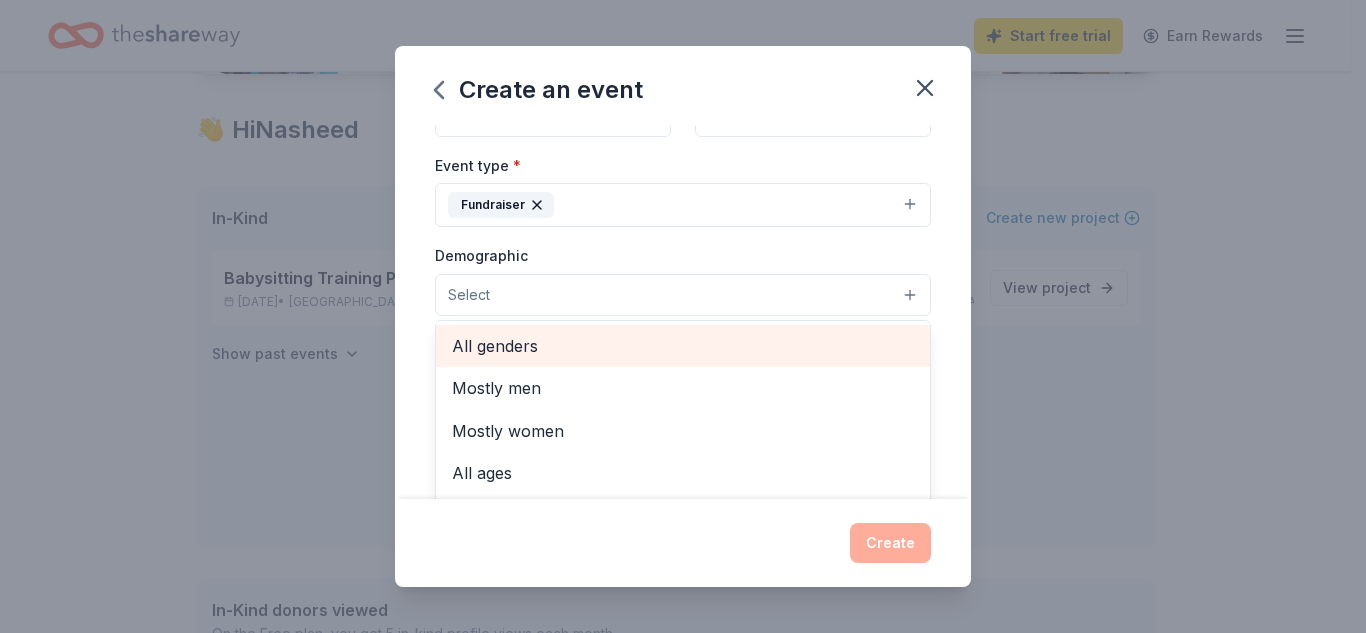 click on "All genders" at bounding box center [683, 346] 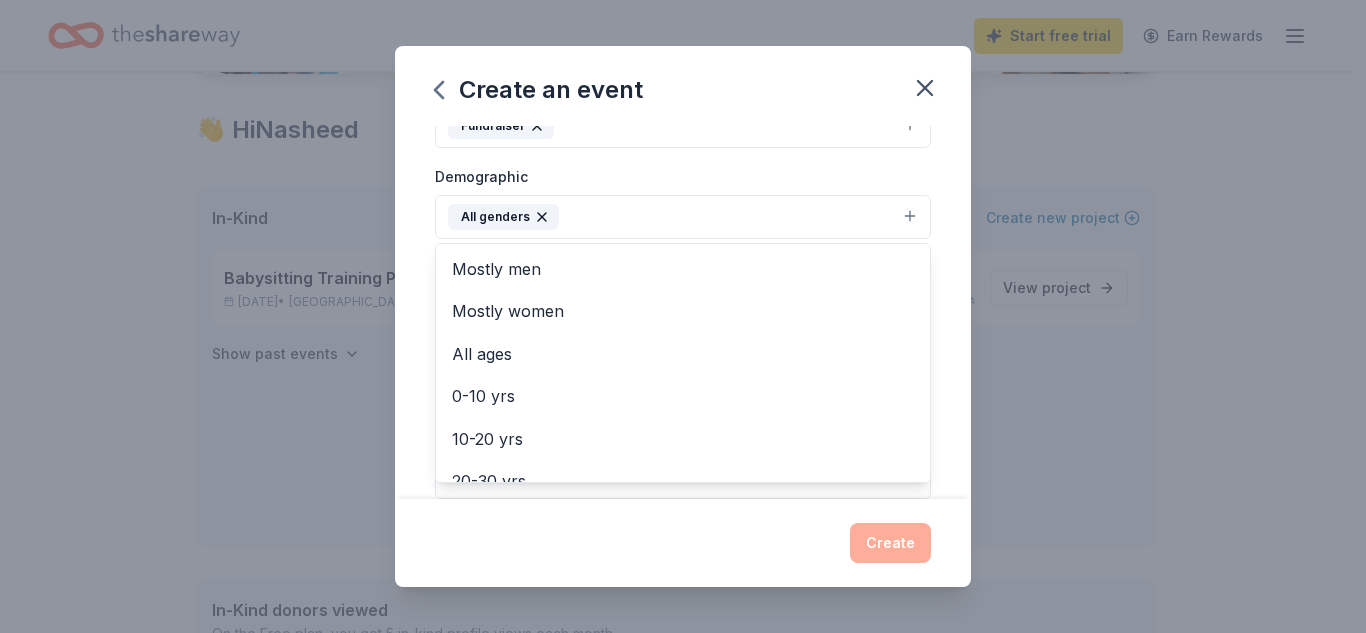 scroll, scrollTop: 313, scrollLeft: 0, axis: vertical 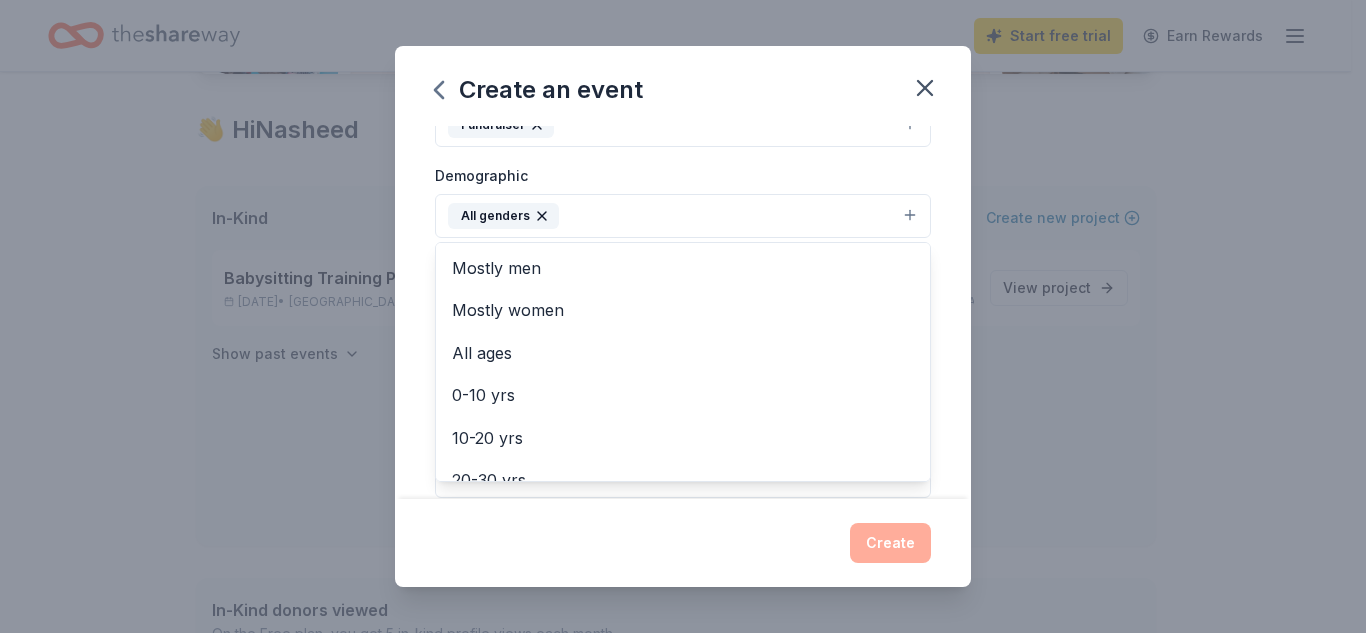 click on "Event name * DoulaChella 11 /100 Event website Attendance * 180 Date * 08/29/2025 ZIP code * Event type * Fundraiser Demographic All genders Mostly men Mostly women All ages 0-10 yrs 10-20 yrs 20-30 yrs 30-40 yrs 40-50 yrs 50-60 yrs 60-70 yrs 70-80 yrs 80+ yrs We use this information to help brands find events with their target demographic to sponsor their products. Mailing address Apt/unit Description What are you looking for? * Auction & raffle Meals Snacks Desserts Alcohol Beverages Send me reminders Email me reminders of donor application deadlines Recurring event" at bounding box center [683, 312] 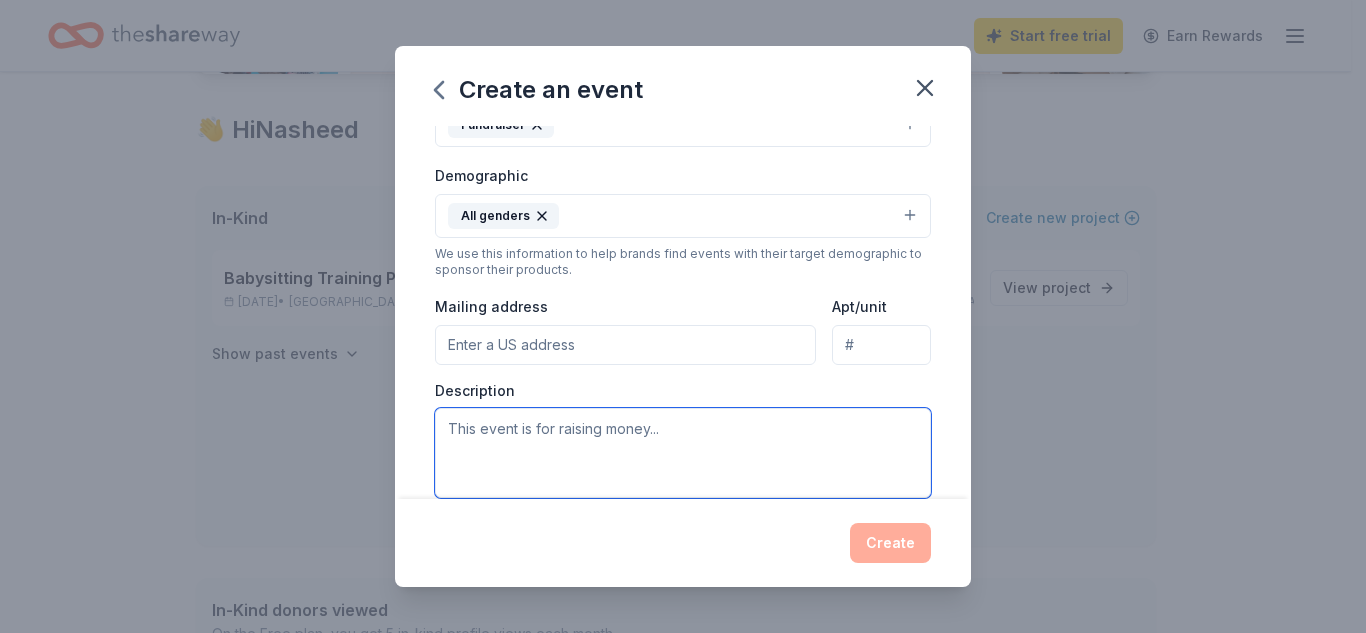 click at bounding box center [683, 453] 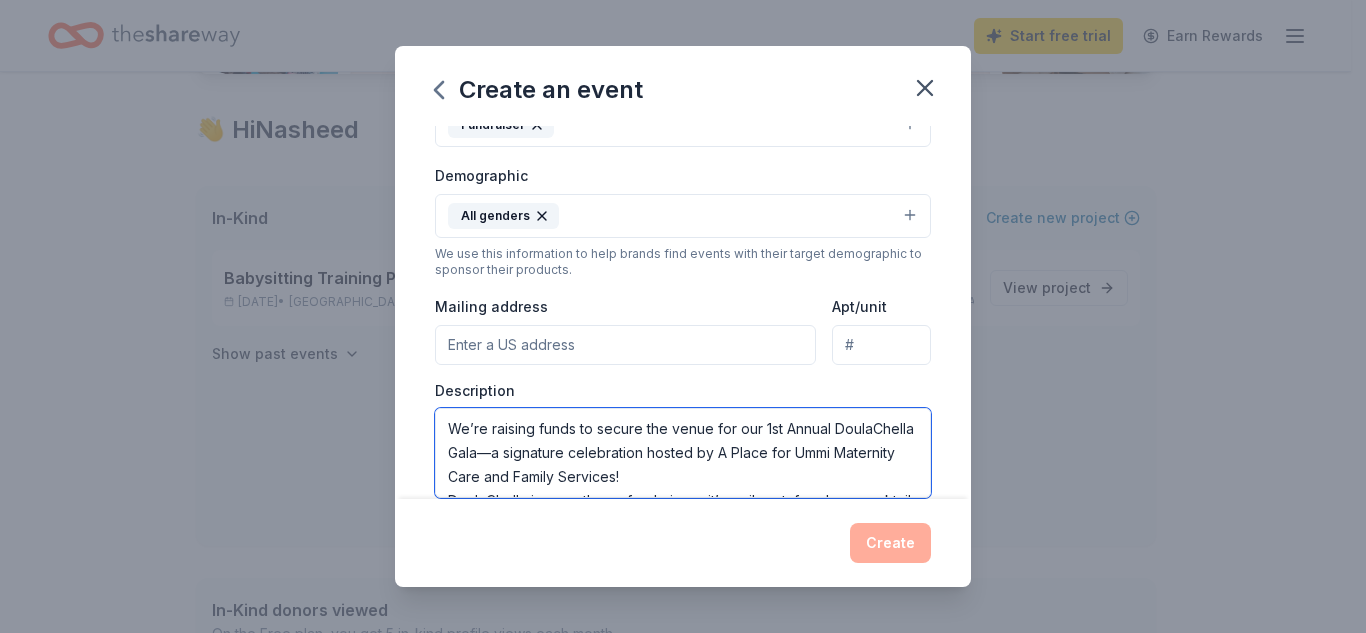 scroll, scrollTop: 85, scrollLeft: 0, axis: vertical 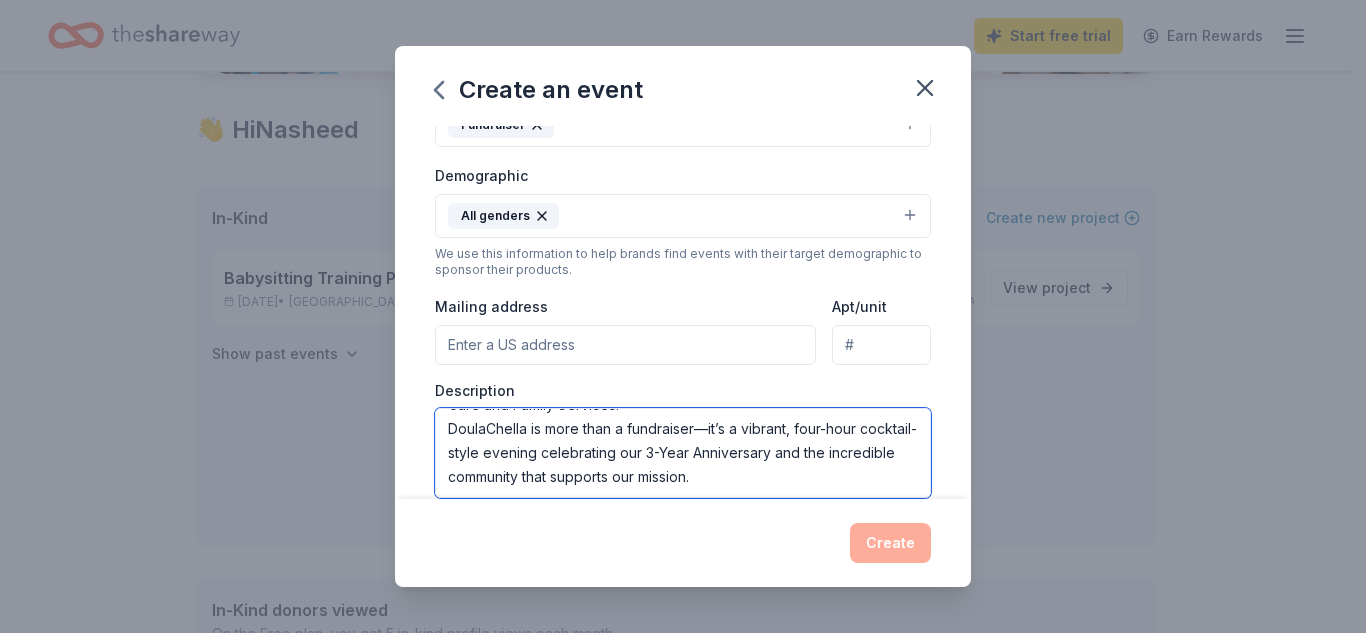 click on "We’re raising funds to secure the venue for our 1st Annual DoulaChella Gala—a signature celebration hosted by A Place for Ummi Maternity Care and Family Services!
DoulaChella is more than a fundraiser—it’s a vibrant, four-hour cocktail-style evening celebrating our 3-Year Anniversary and the incredible community that supports our mission." at bounding box center [683, 453] 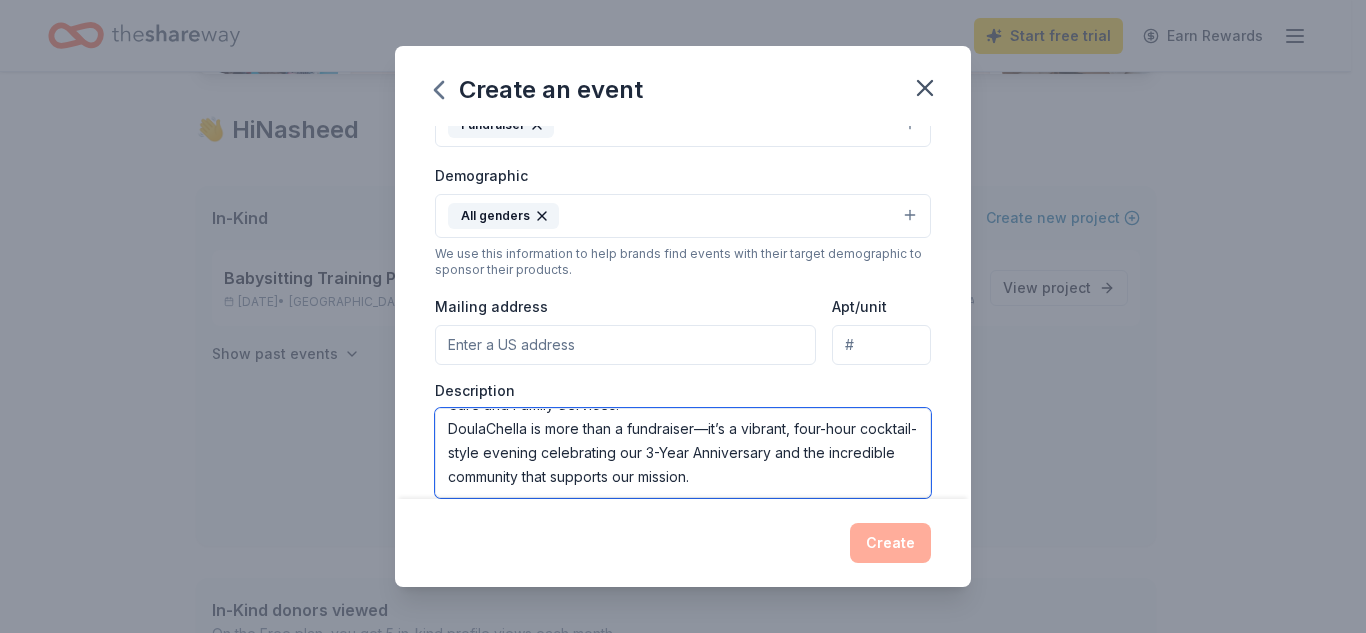paste on "We will raffle tickets to families for different amusement parks and water parks" 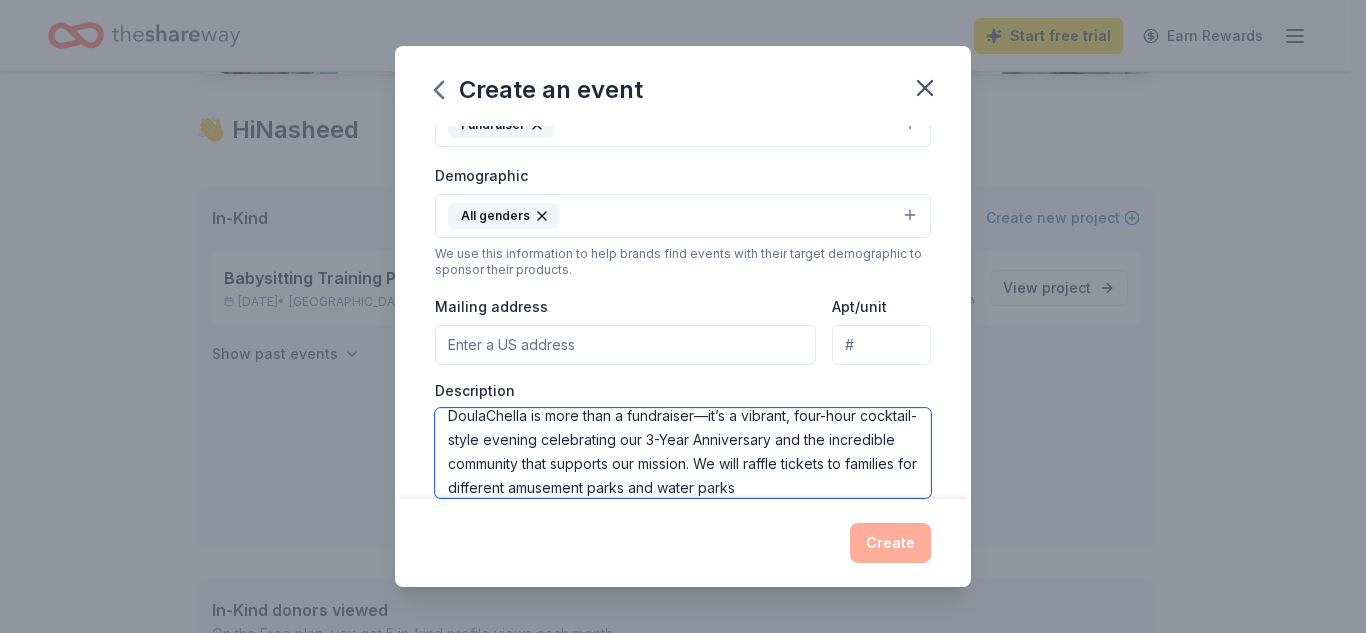 click on "We’re raising funds to secure the venue for our 1st Annual DoulaChella Gala—a signature celebration hosted by A Place for Ummi Maternity Care and Family Services!
DoulaChella is more than a fundraiser—it’s a vibrant, four-hour cocktail-style evening celebrating our 3-Year Anniversary and the incredible community that supports our mission. We will raffle tickets to families for different amusement parks and water parks" at bounding box center (683, 453) 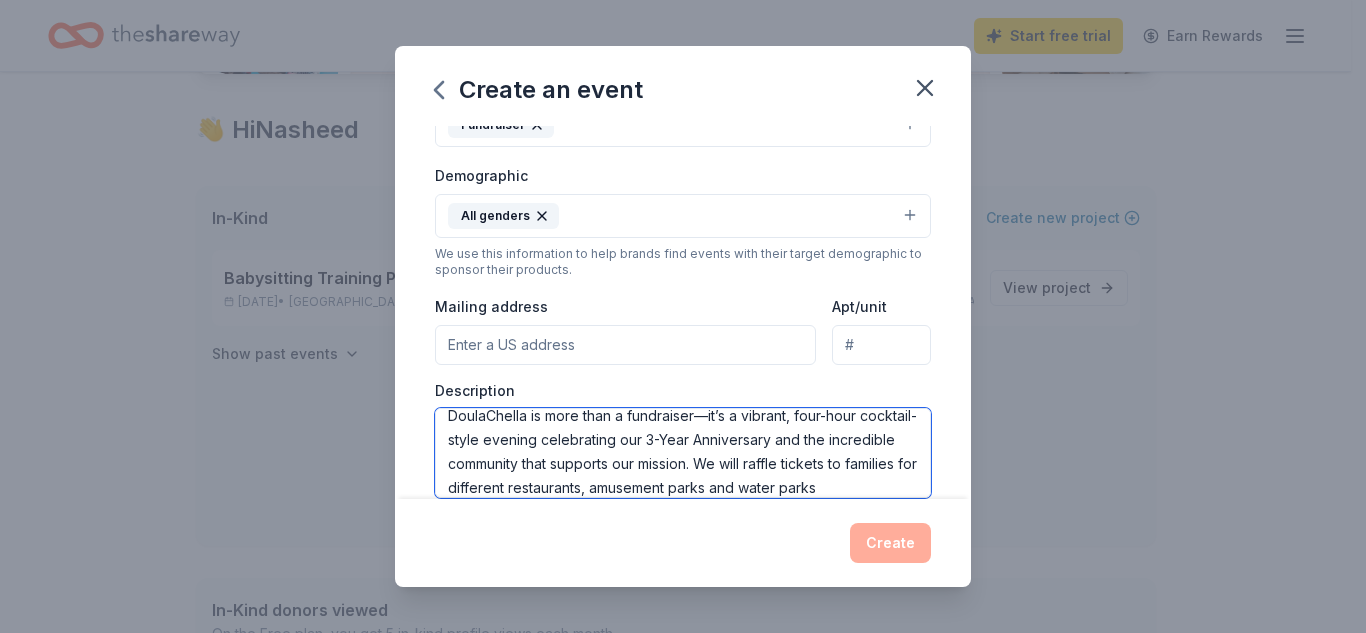 scroll, scrollTop: 144, scrollLeft: 0, axis: vertical 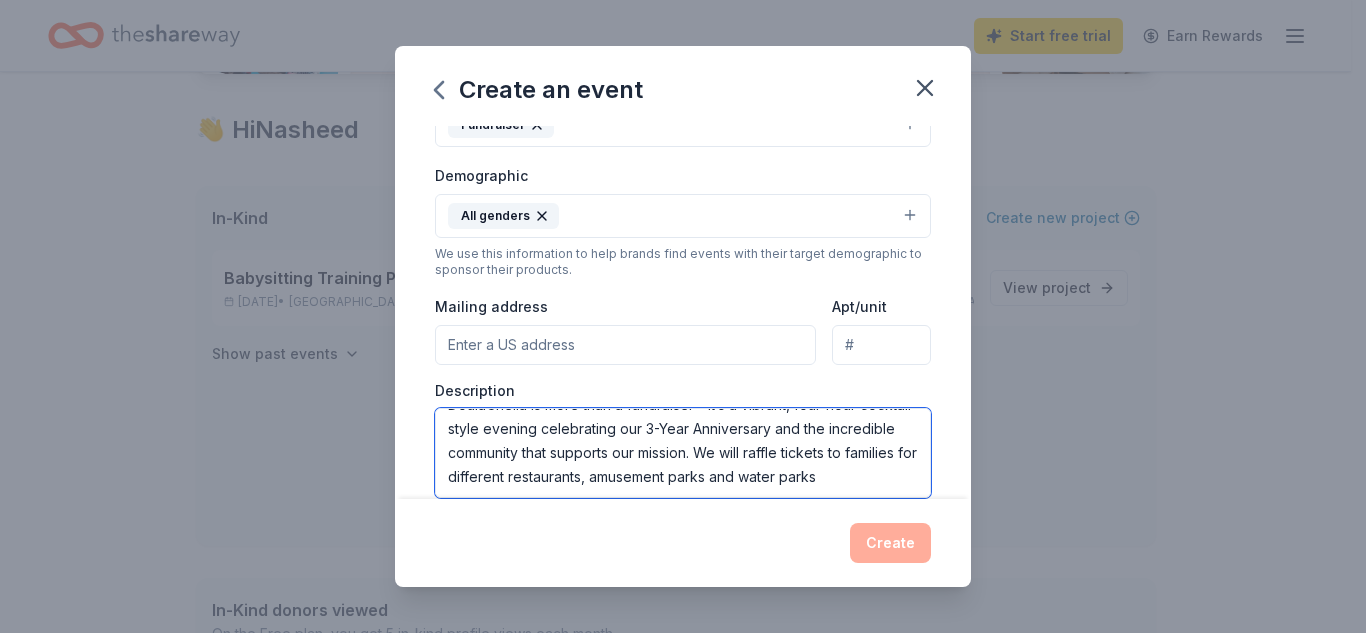 type on "We’re raising funds to secure the venue for our 1st Annual DoulaChella Gala—a signature celebration hosted by A Place for Ummi Maternity Care and Family Services!
DoulaChella is more than a fundraiser—it’s a vibrant, four-hour cocktail-style evening celebrating our 3-Year Anniversary and the incredible community that supports our mission. We will raffle tickets to families for different restaurants, amusement parks and water parks" 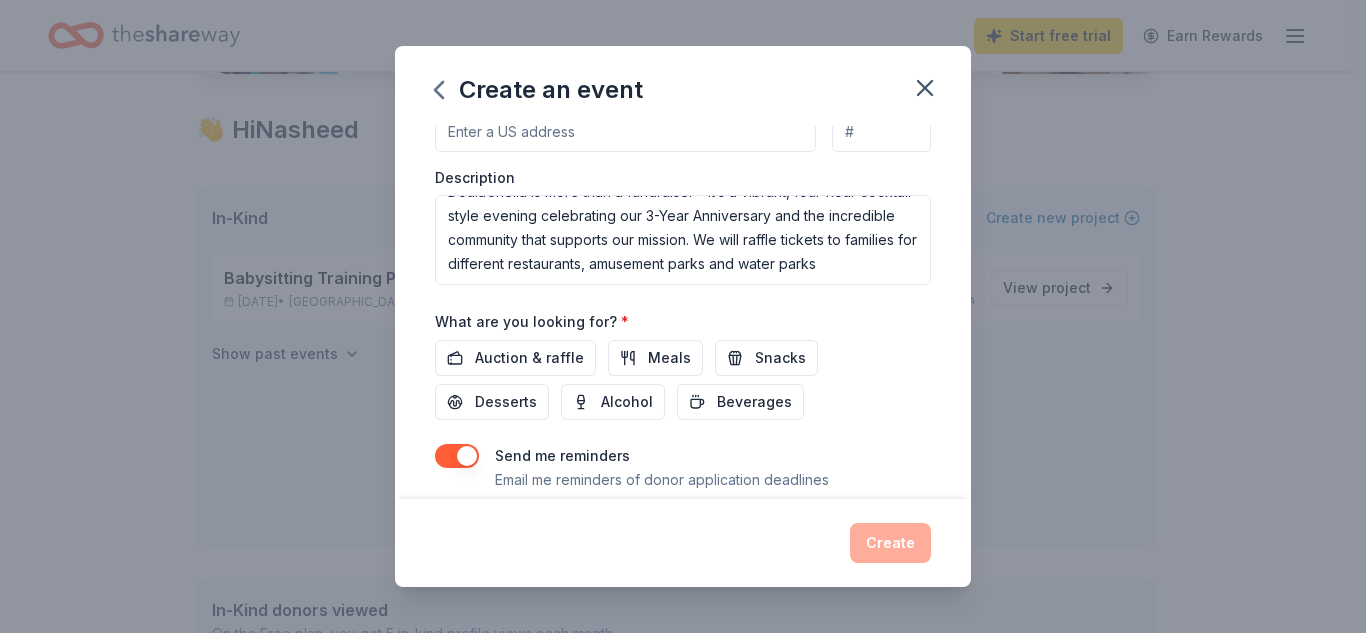 scroll, scrollTop: 580, scrollLeft: 0, axis: vertical 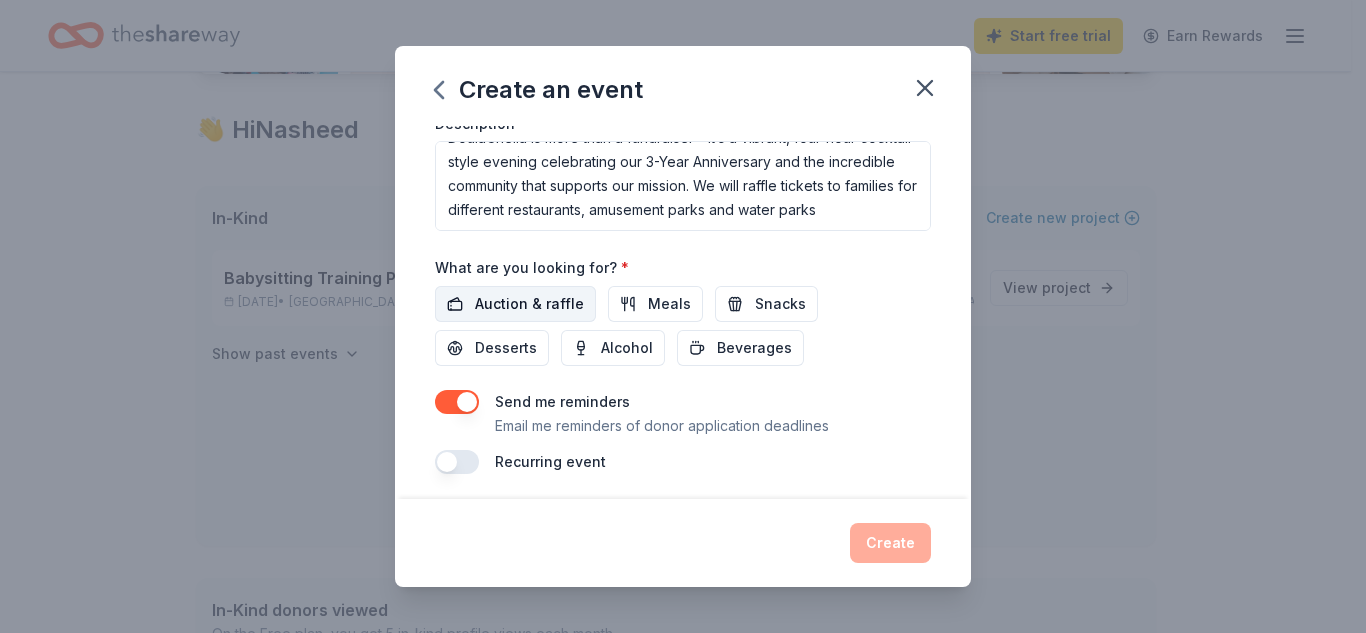 click on "Auction & raffle" at bounding box center (515, 304) 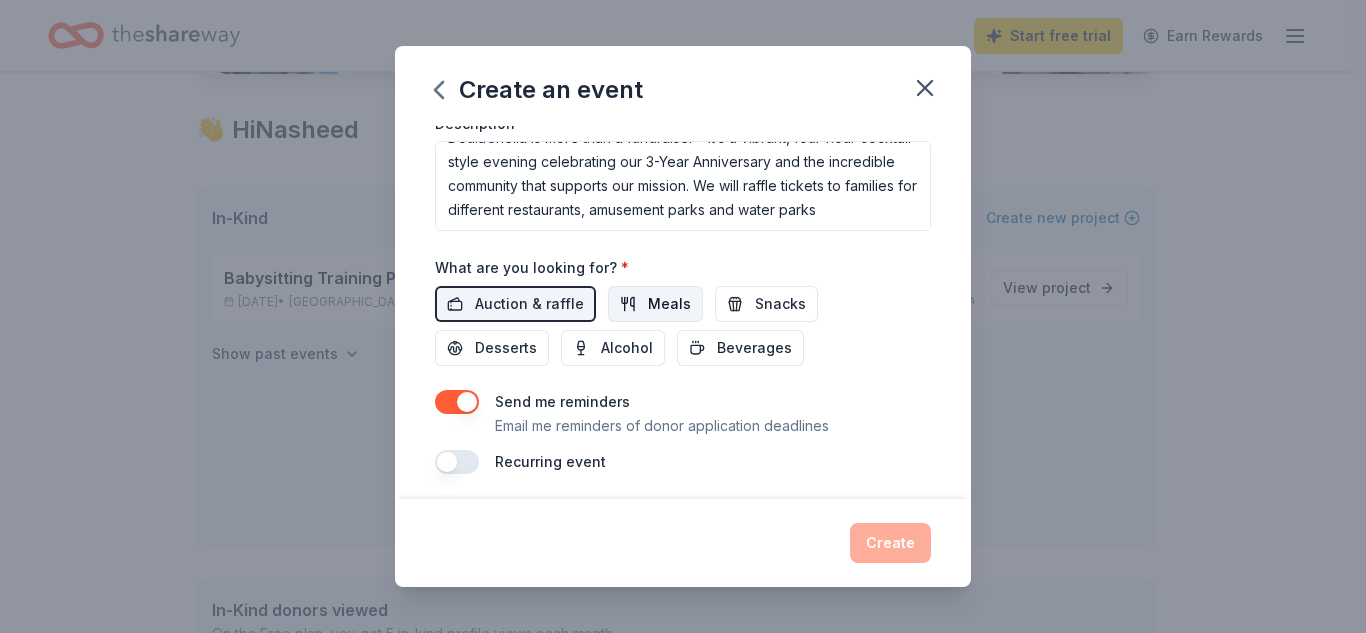 click on "Meals" at bounding box center [655, 304] 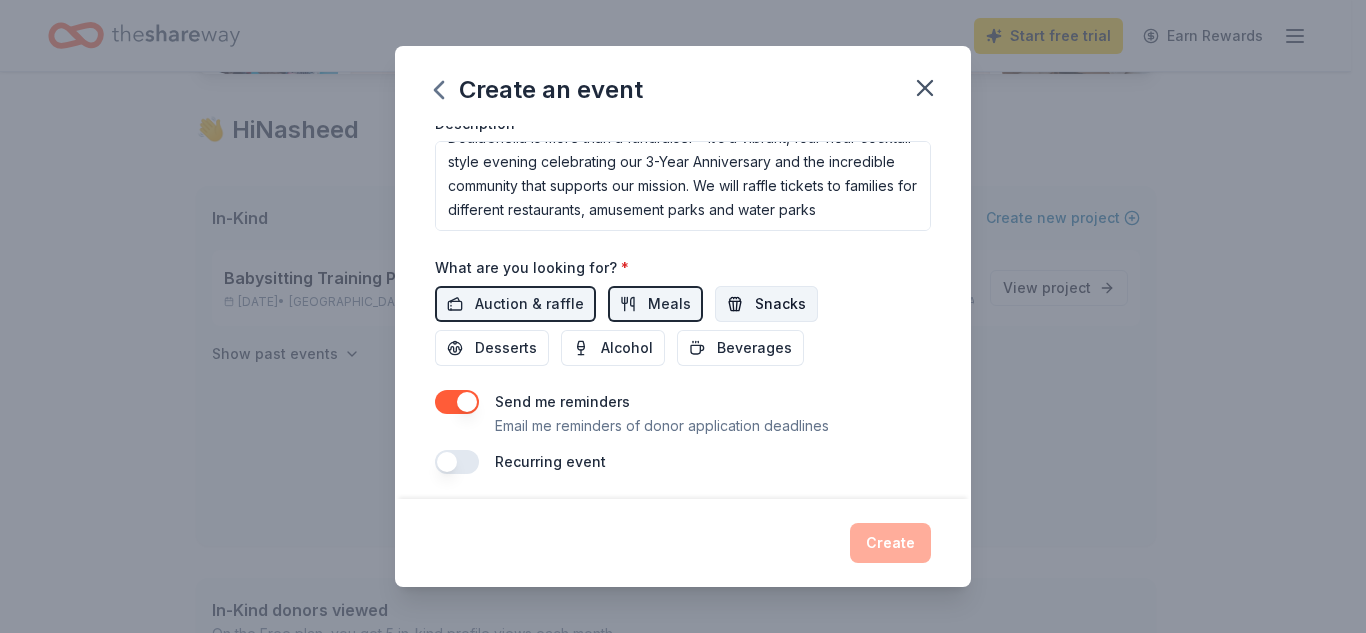 click on "Snacks" at bounding box center (780, 304) 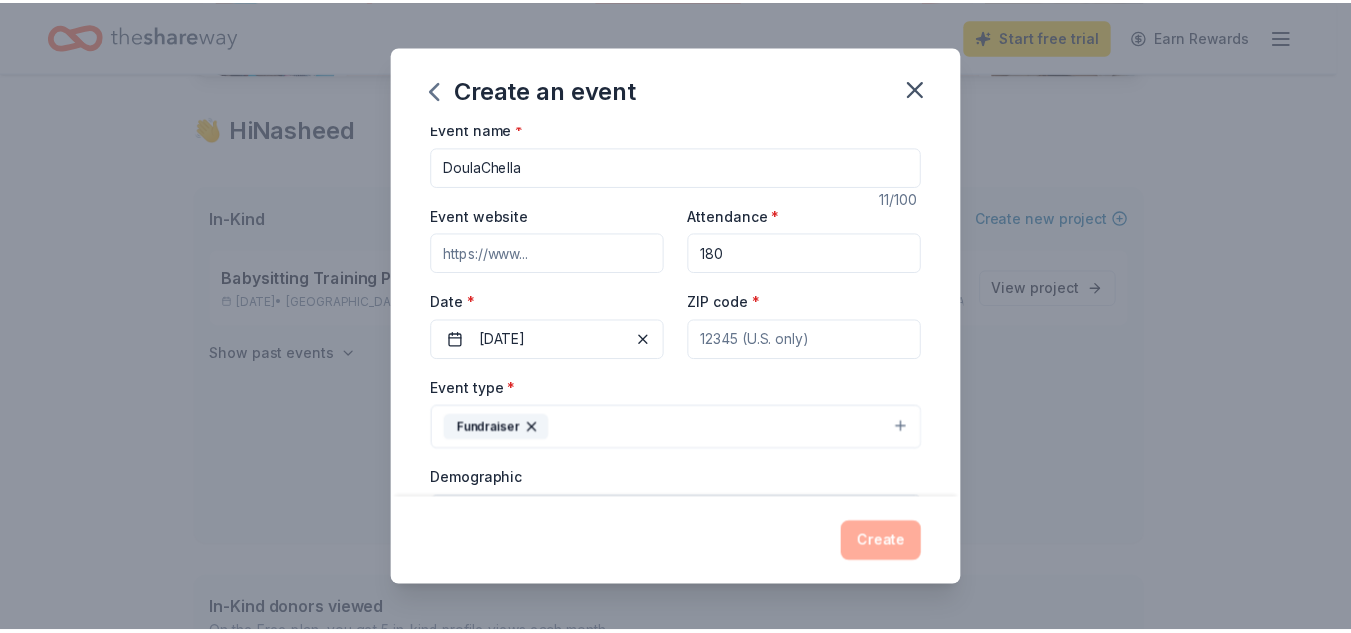 scroll, scrollTop: 0, scrollLeft: 0, axis: both 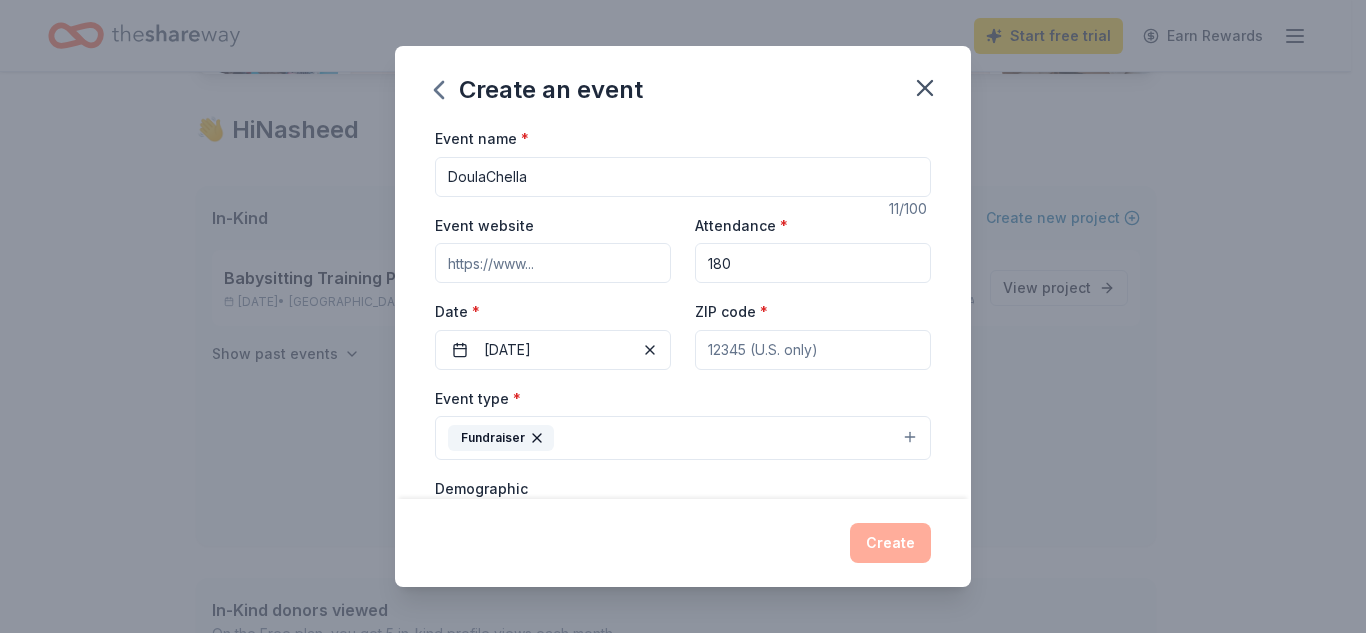 click on "ZIP code *" at bounding box center [813, 350] 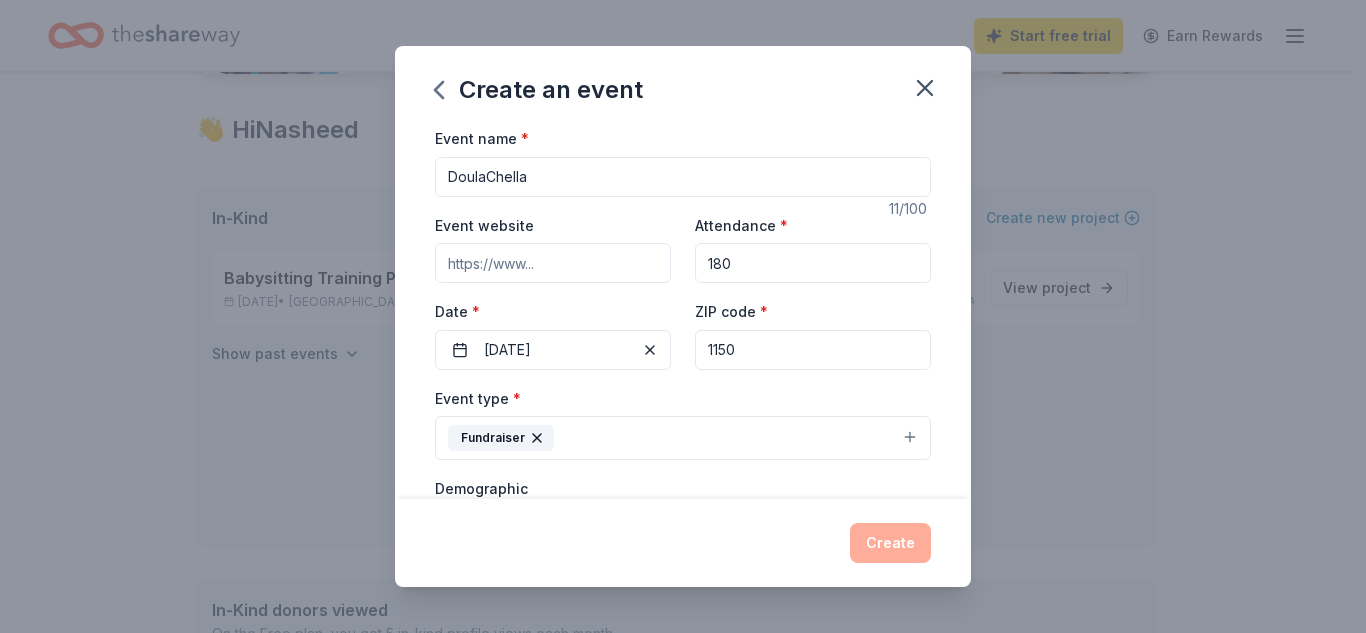 click on "1150" at bounding box center [813, 350] 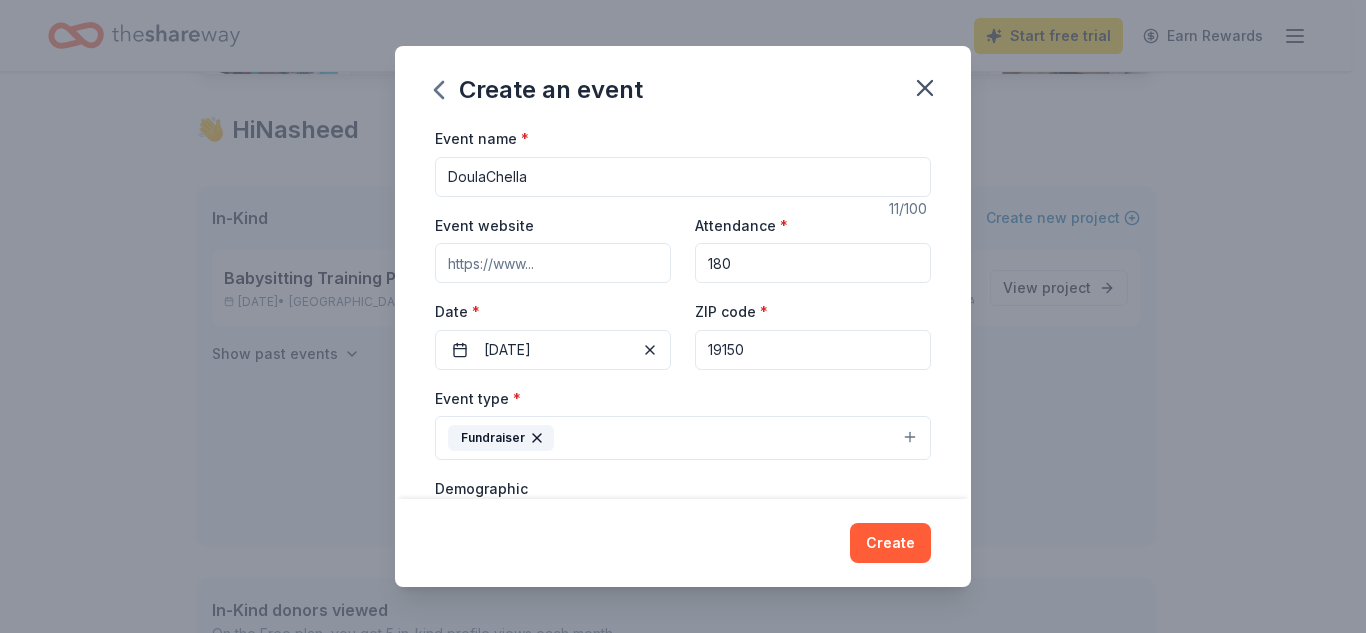 type on "19150" 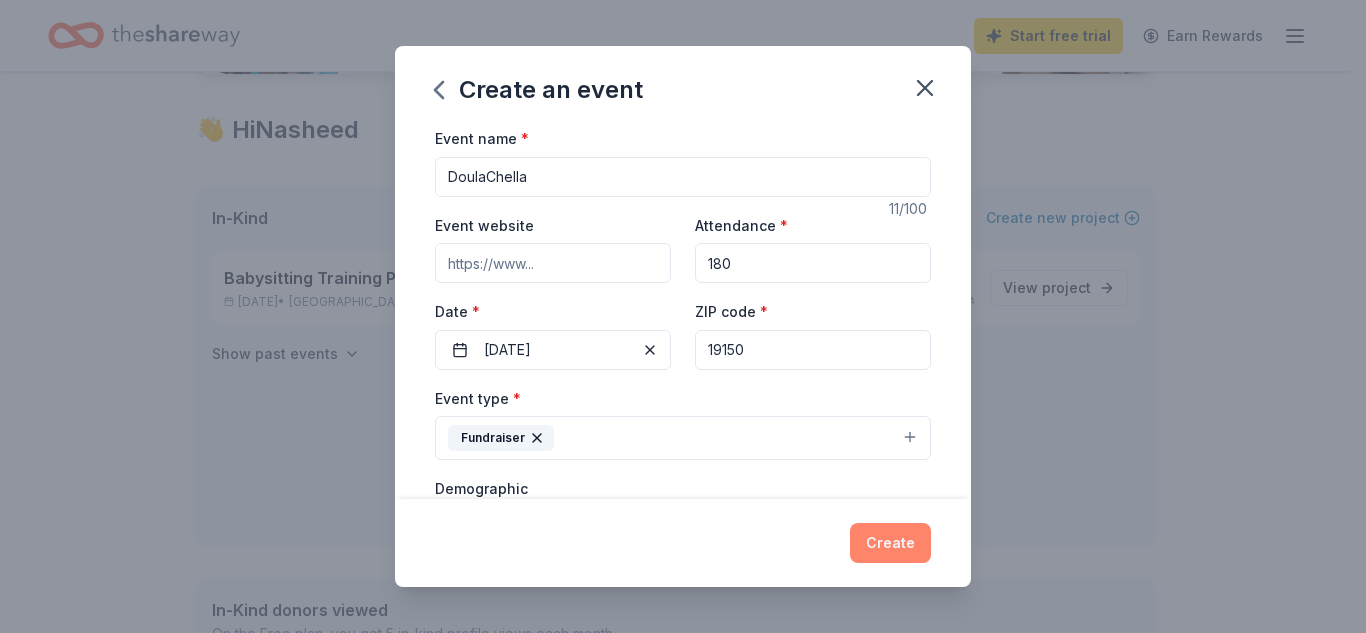 click on "Create" at bounding box center (890, 543) 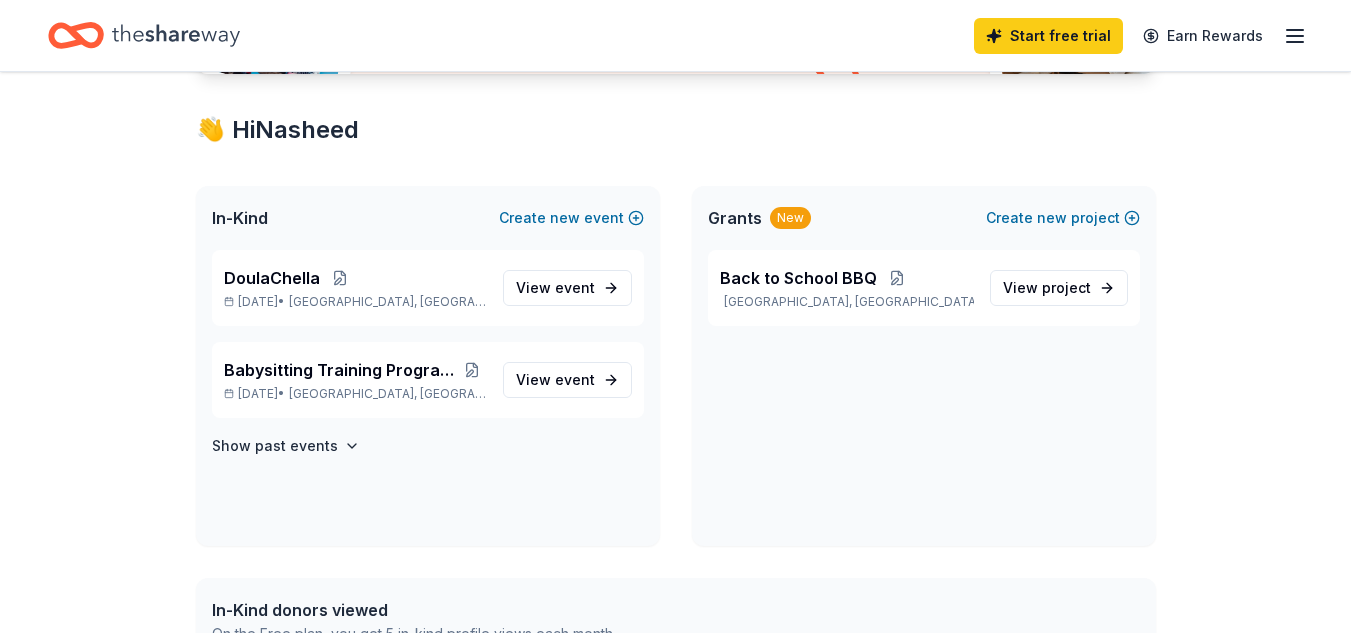 scroll, scrollTop: 0, scrollLeft: 0, axis: both 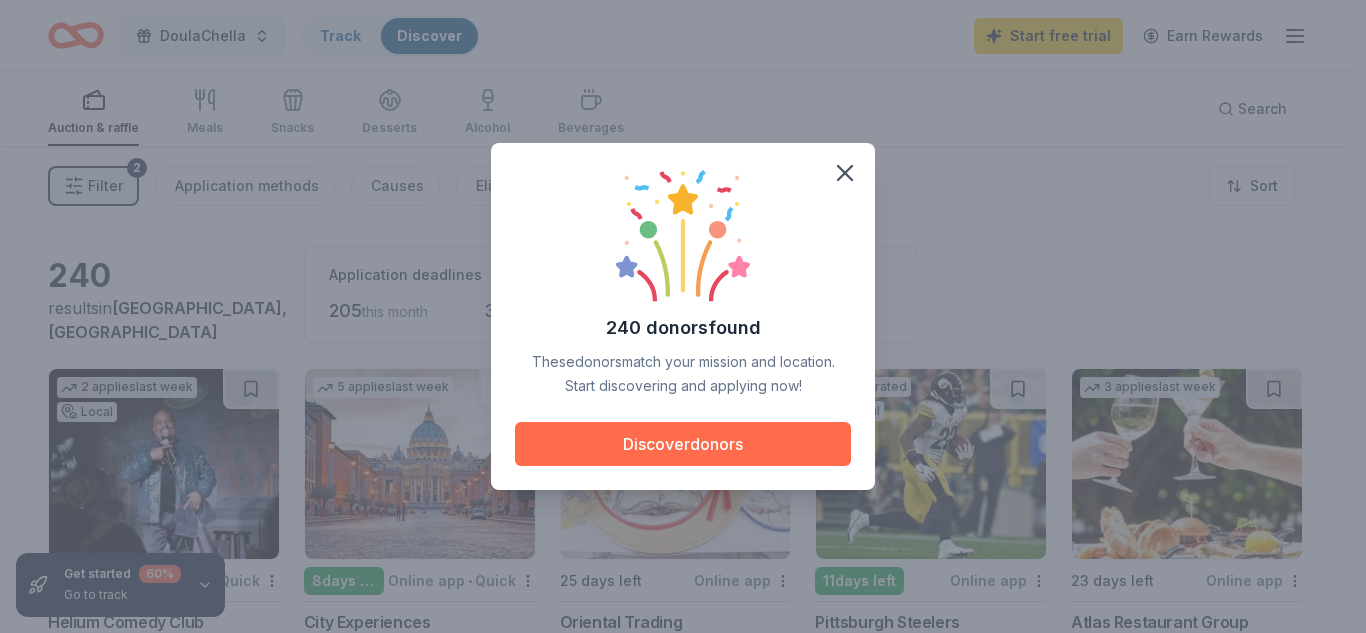 click on "Discover  donors" at bounding box center [683, 444] 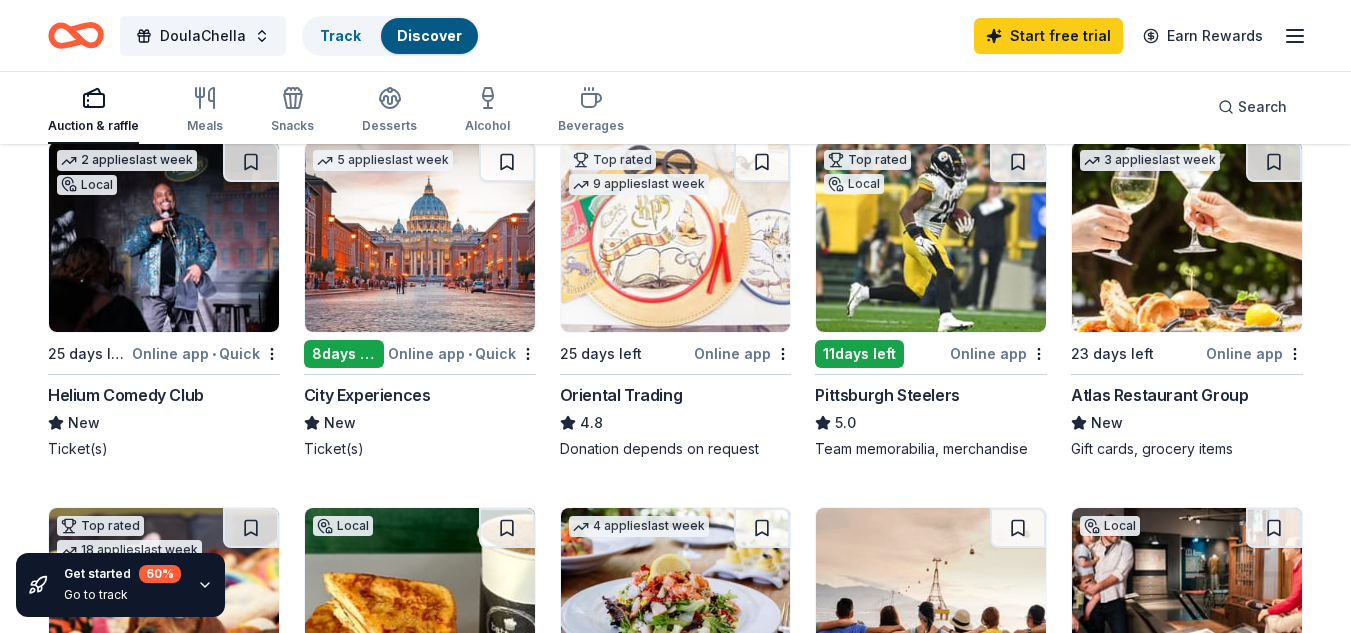 scroll, scrollTop: 226, scrollLeft: 0, axis: vertical 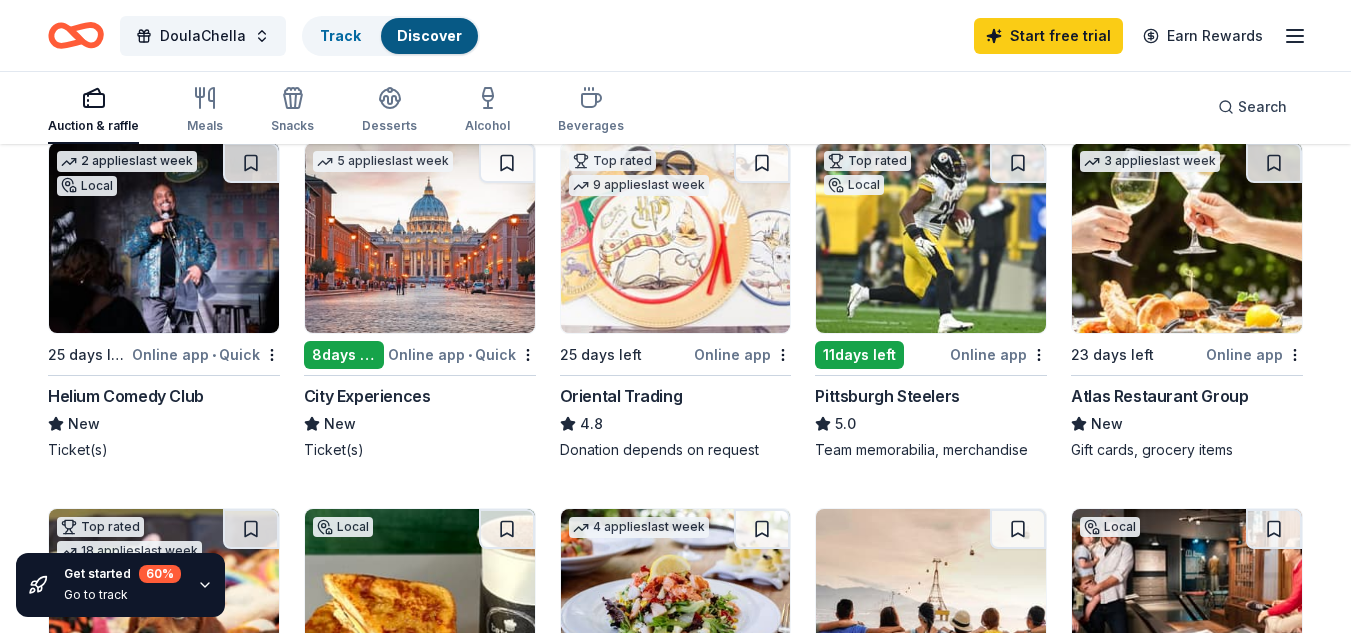click on "Helium Comedy Club" at bounding box center [126, 396] 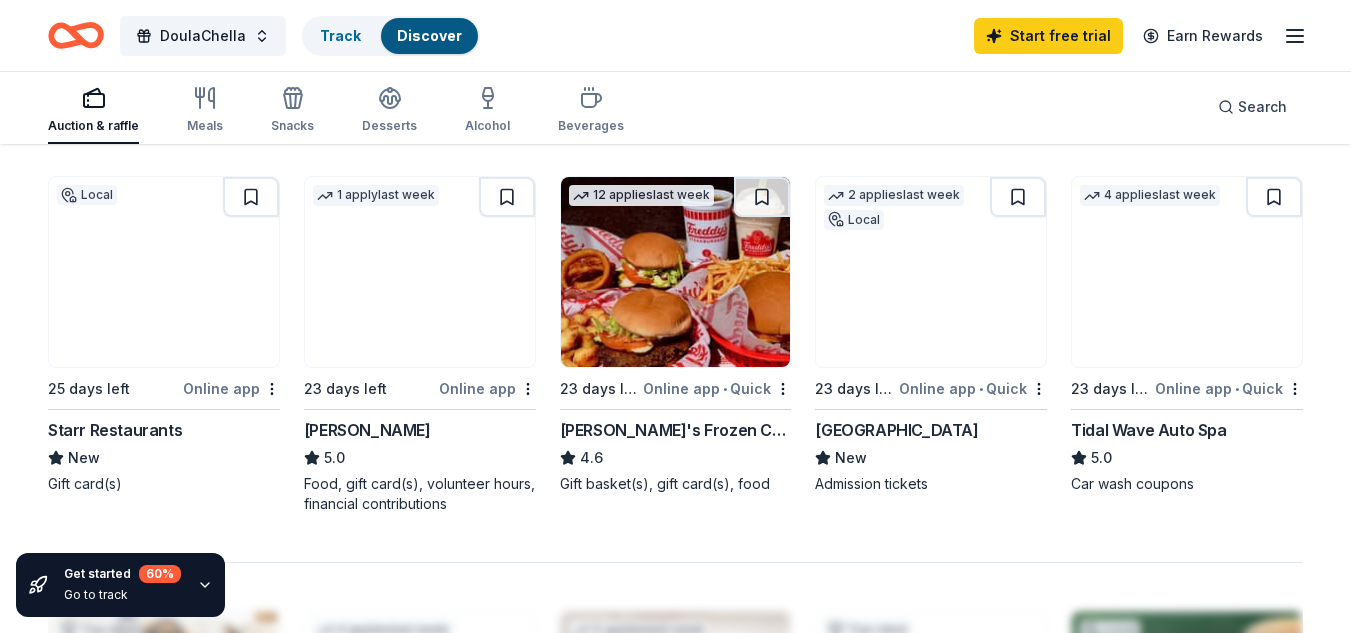 scroll, scrollTop: 1331, scrollLeft: 0, axis: vertical 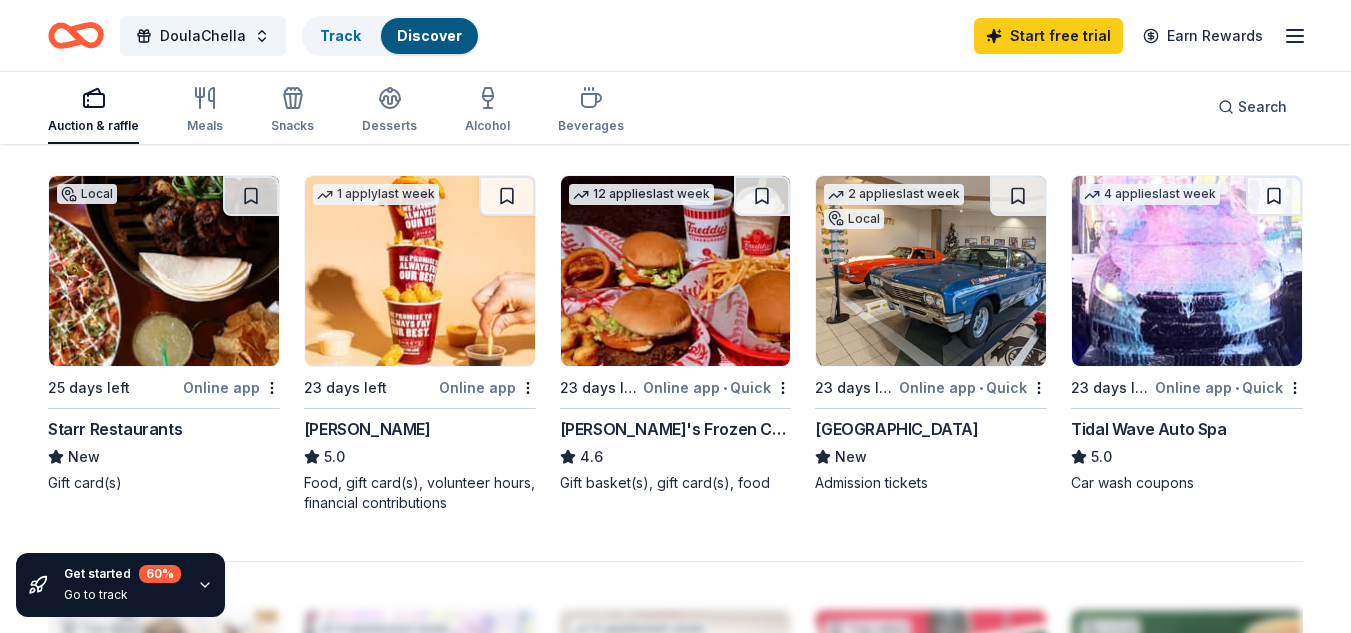 click at bounding box center [676, 271] 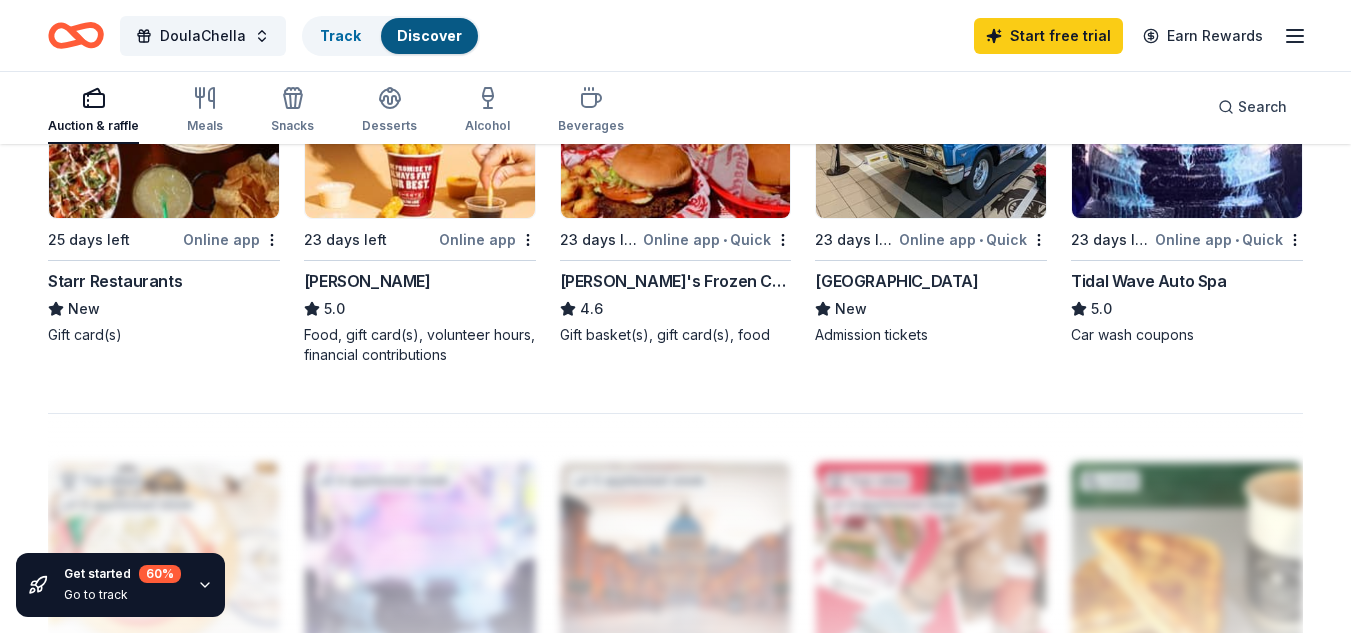 scroll, scrollTop: 1482, scrollLeft: 0, axis: vertical 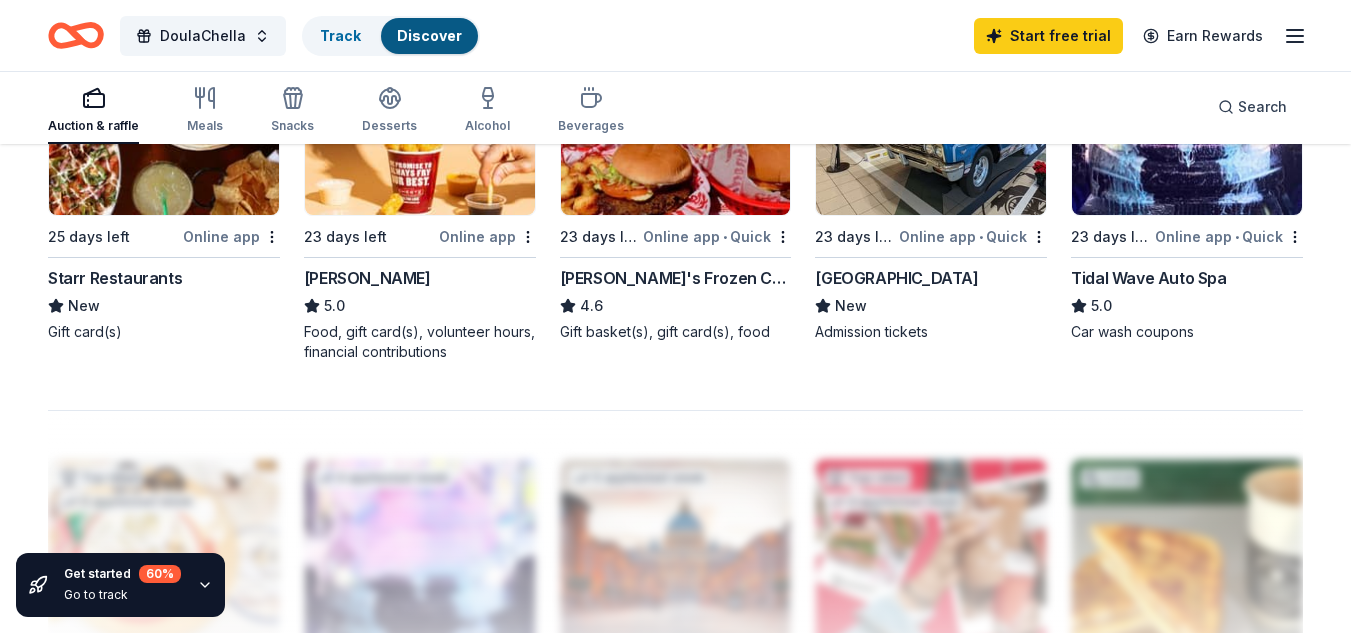 click on "240 results  in  Philadelphia, PA Application deadlines 205  this month 35  in August 40  passed 2   applies  last week Local 25 days left Online app • Quick Helium Comedy Club New Ticket(s) 5   applies  last week 8  days left Online app • Quick City Experiences New Ticket(s) Top rated 9   applies  last week 25 days left Online app Oriental Trading 4.8 Donation depends on request Top rated Local 11  days left Online app Pittsburgh Steelers 5.0 Team memorabilia, merchandise 3   applies  last week 23 days left Online app Atlas Restaurant Group New Gift cards, grocery items Top rated 18   applies  last week 23 days left Online app • Quick BarkBox 5.0 Dog toy(s), dog food Local 25 days left Online app Batter & Crumbs New Vegan baked goods, gift card(s) 4   applies  last week 25 days left Online app • Quick Cameron Mitchell Restaurants New Food, gift card(s) 23 days left Online app Let's Roam 4.4 3 Family Scavenger Hunt Six Pack ($270 Value), 2 Date Night Scavenger Hunt Two Pack ($130 Value) Local • New" at bounding box center (675, -96) 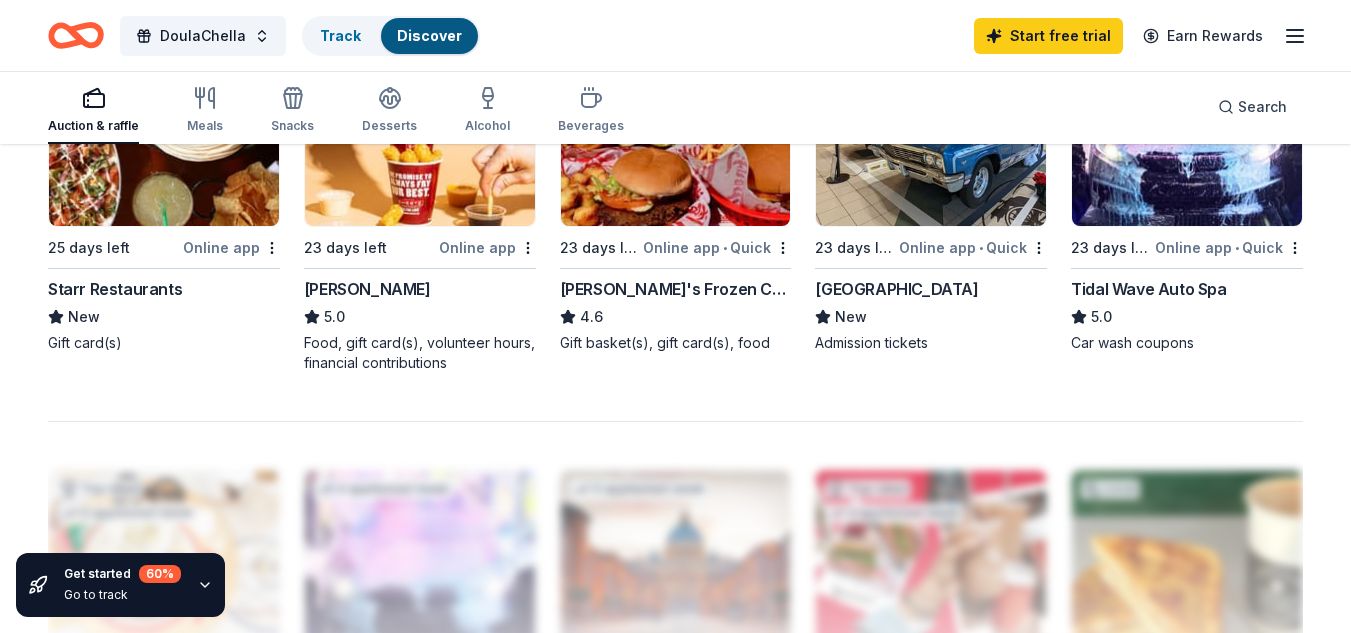 scroll, scrollTop: 1379, scrollLeft: 0, axis: vertical 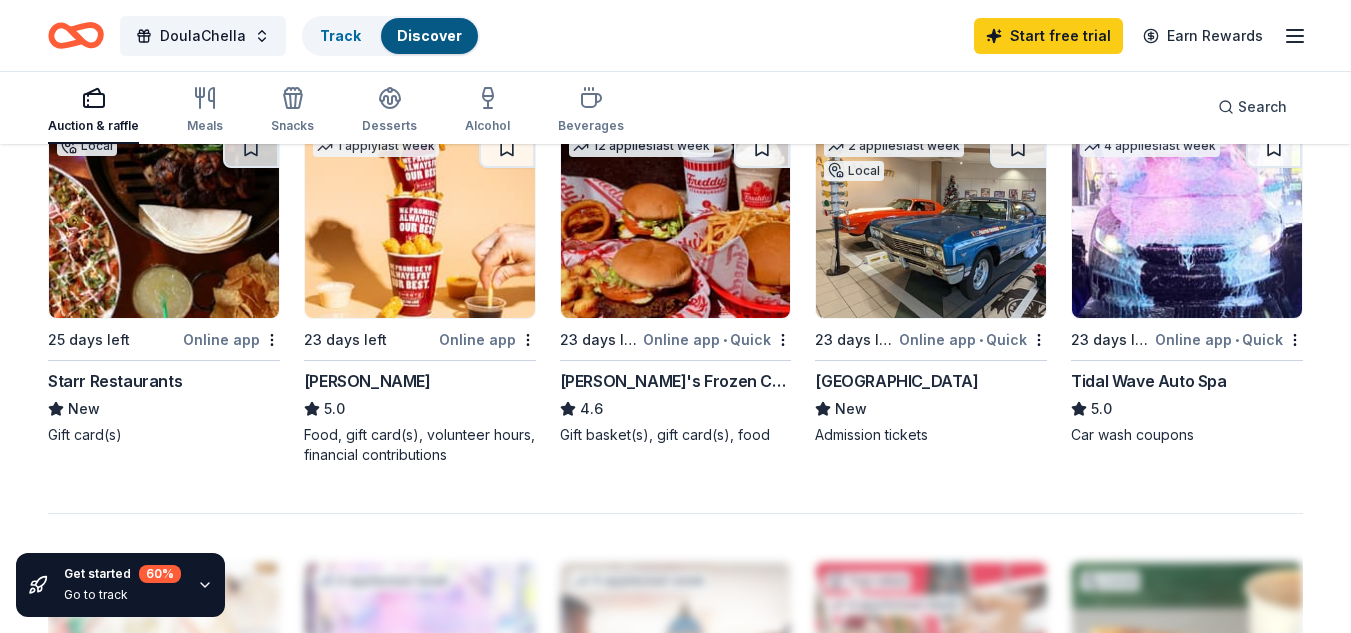 click at bounding box center (1187, 223) 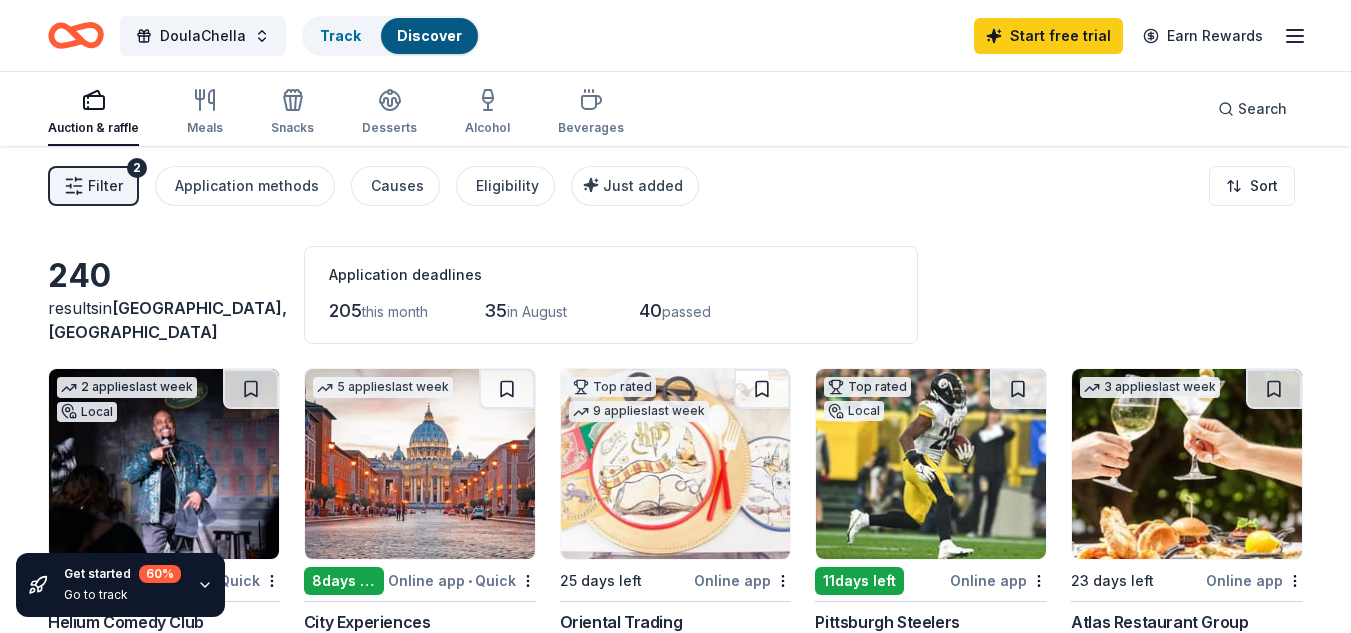scroll, scrollTop: 1, scrollLeft: 0, axis: vertical 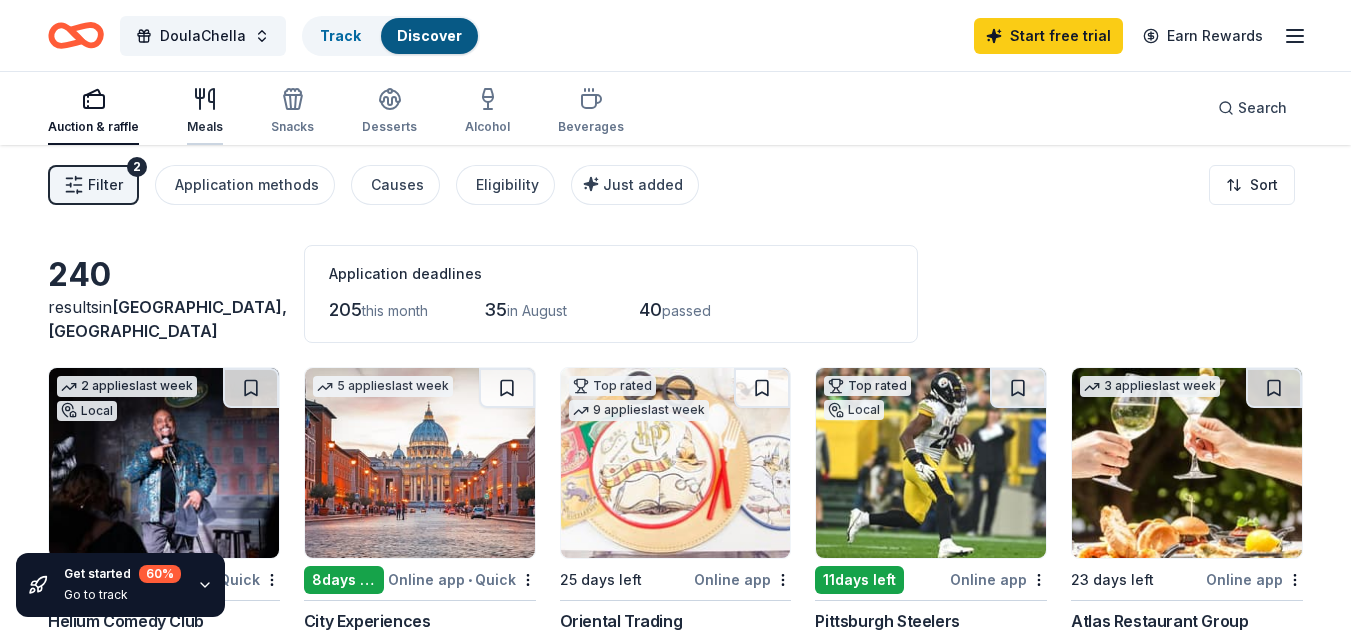 click 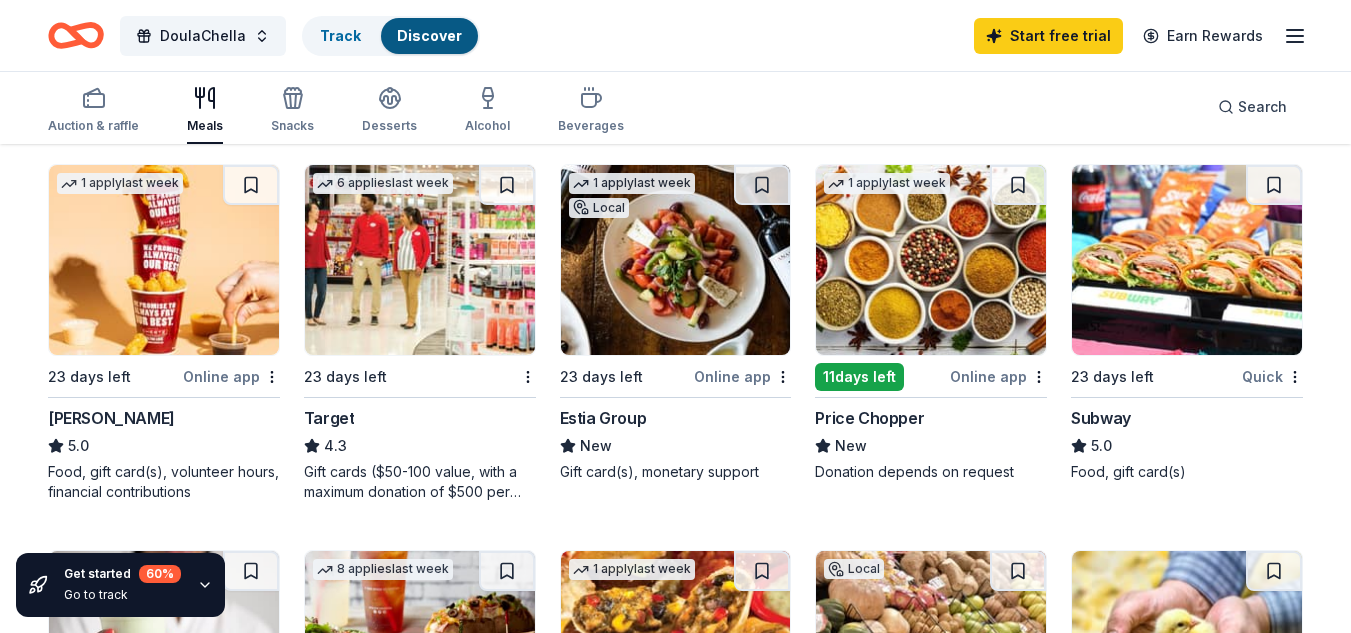 scroll, scrollTop: 978, scrollLeft: 0, axis: vertical 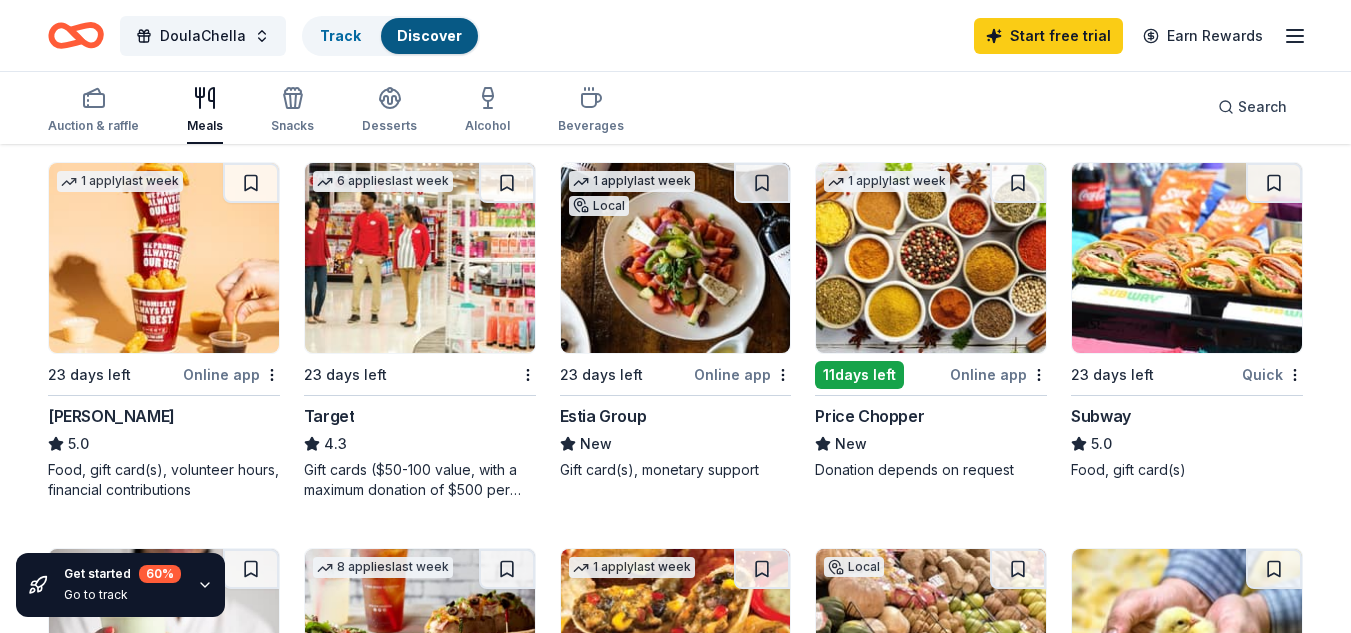 click at bounding box center (420, 258) 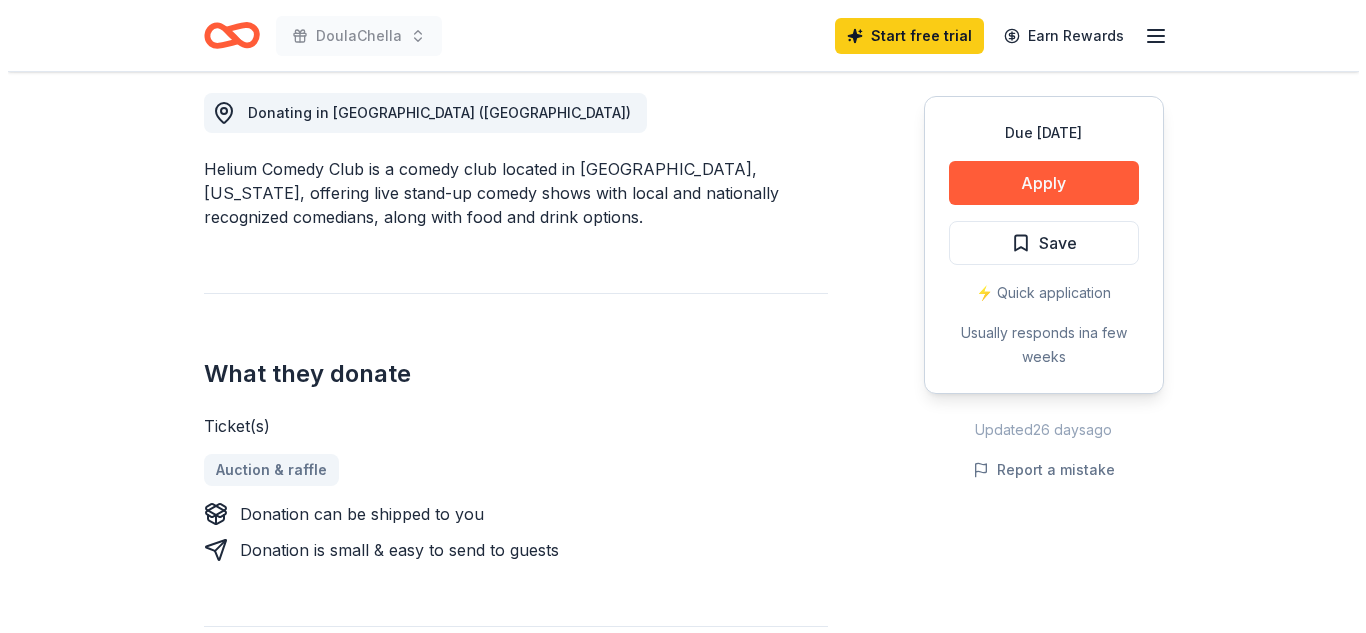 scroll, scrollTop: 566, scrollLeft: 0, axis: vertical 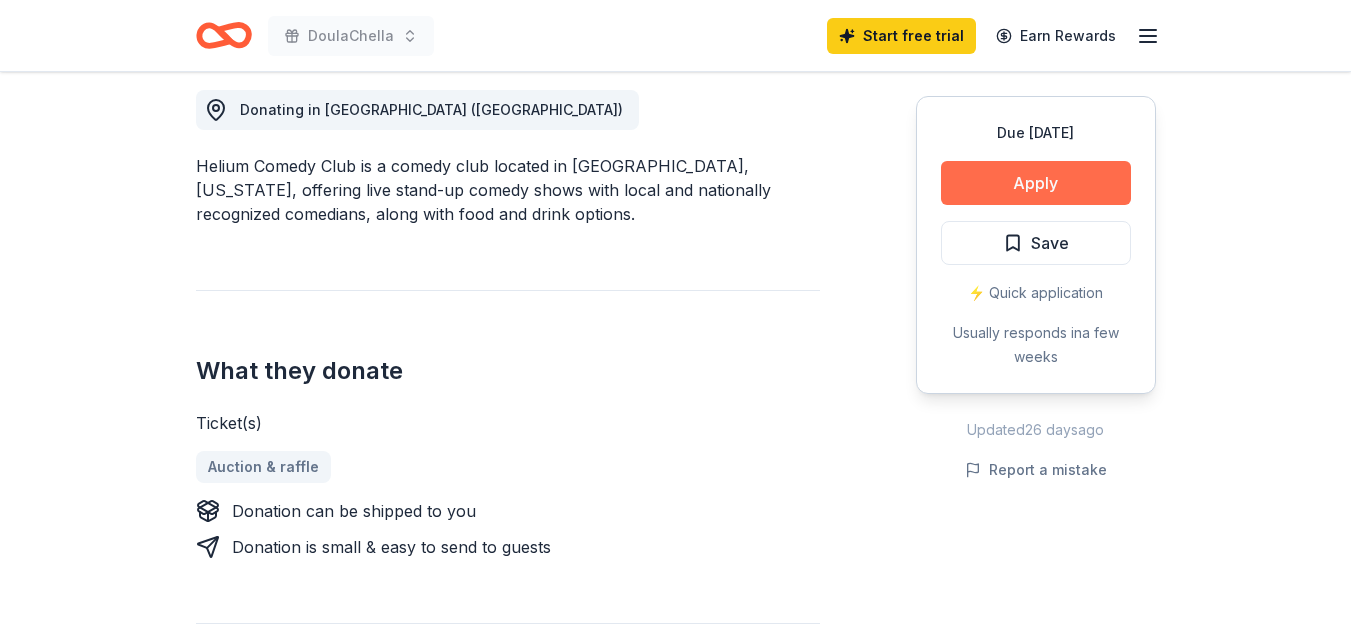 click on "Apply" at bounding box center [1036, 183] 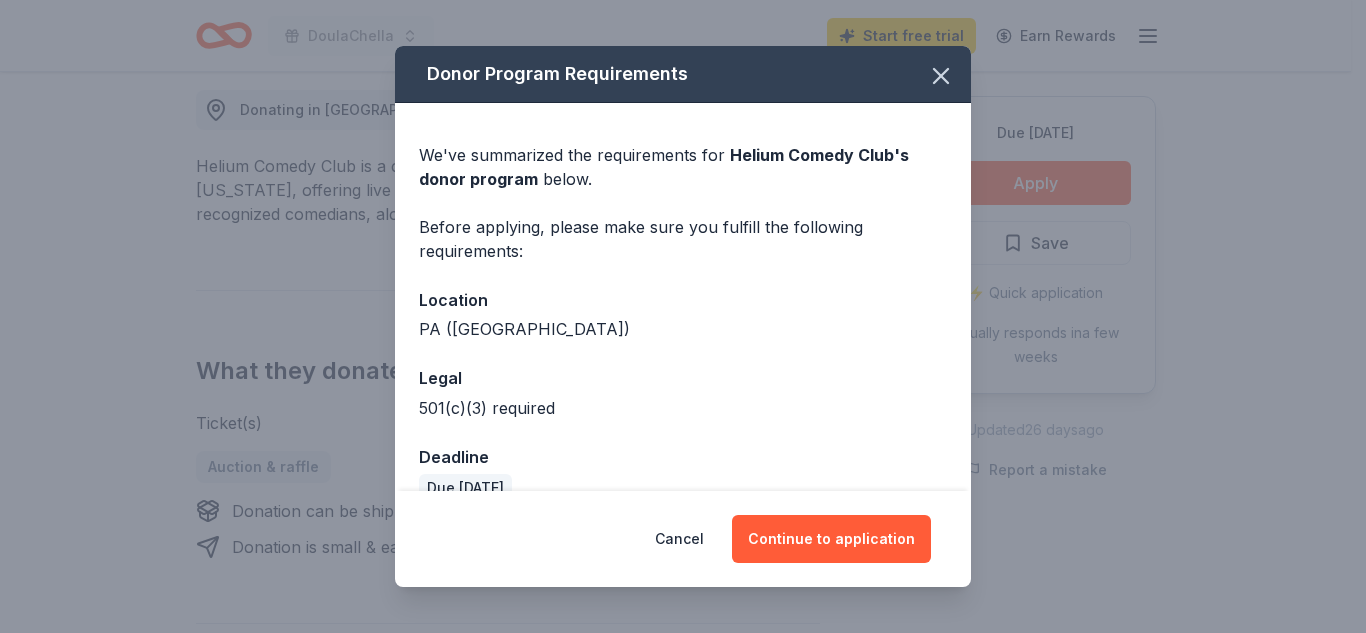 scroll, scrollTop: 35, scrollLeft: 0, axis: vertical 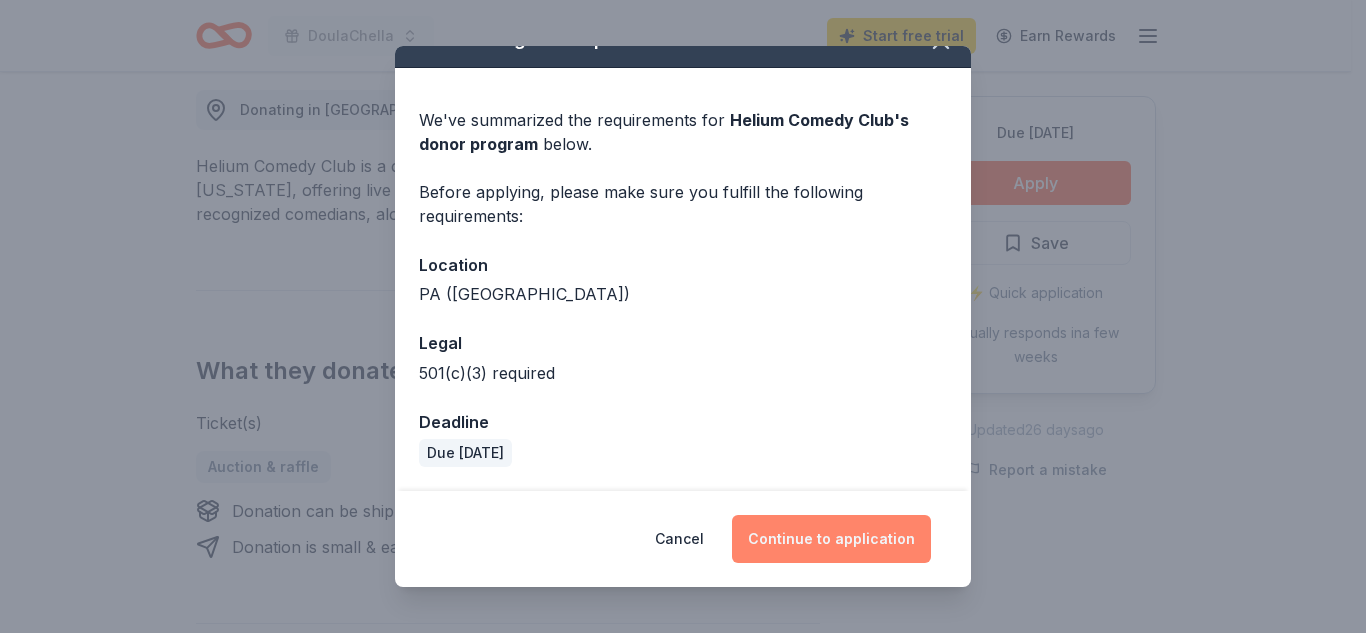 click on "Continue to application" at bounding box center [831, 539] 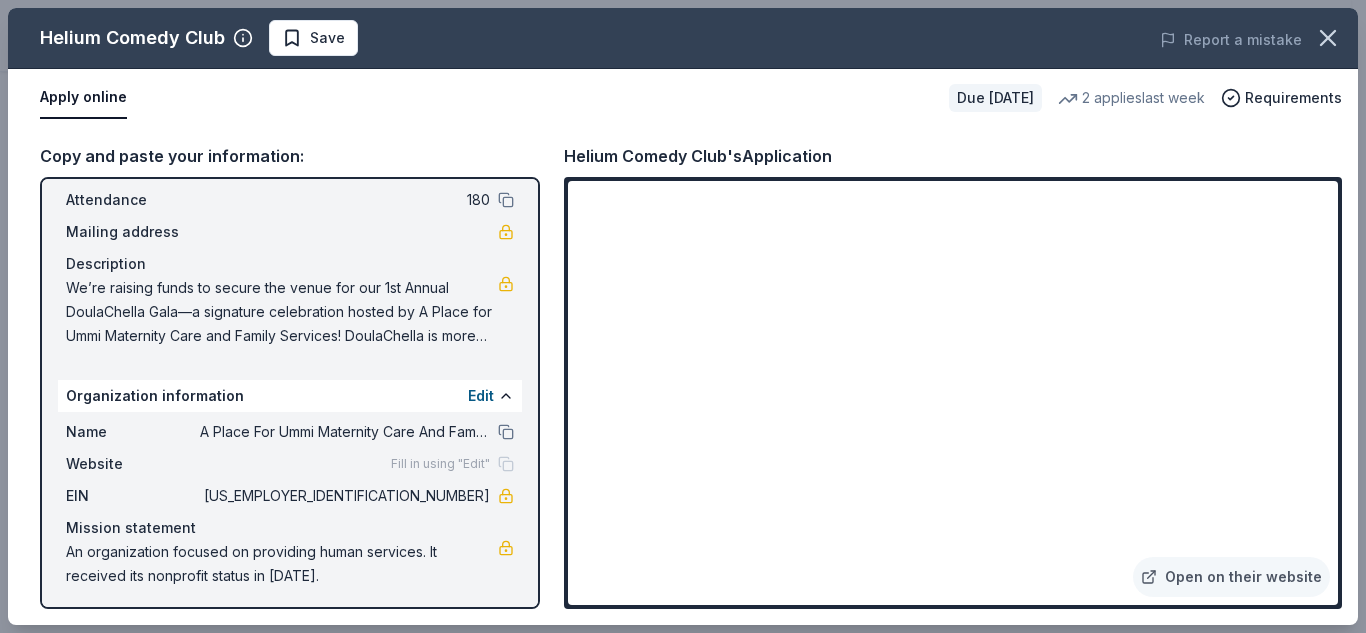 scroll, scrollTop: 116, scrollLeft: 0, axis: vertical 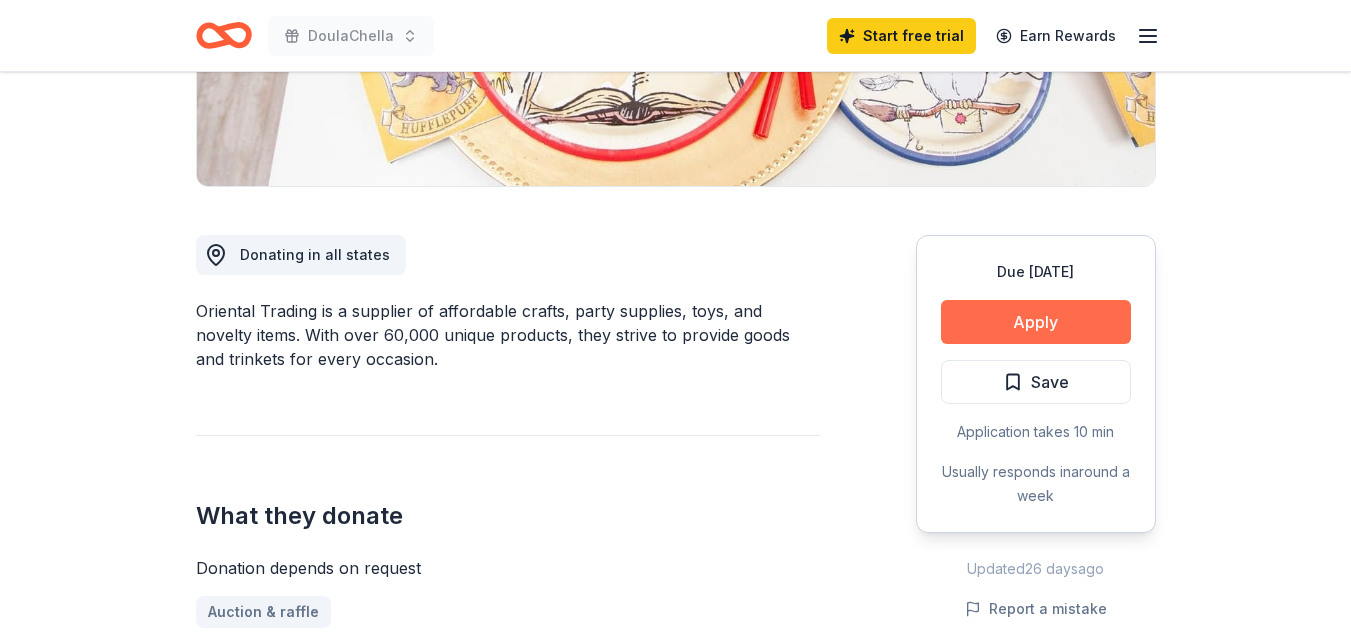 click on "Apply" at bounding box center [1036, 322] 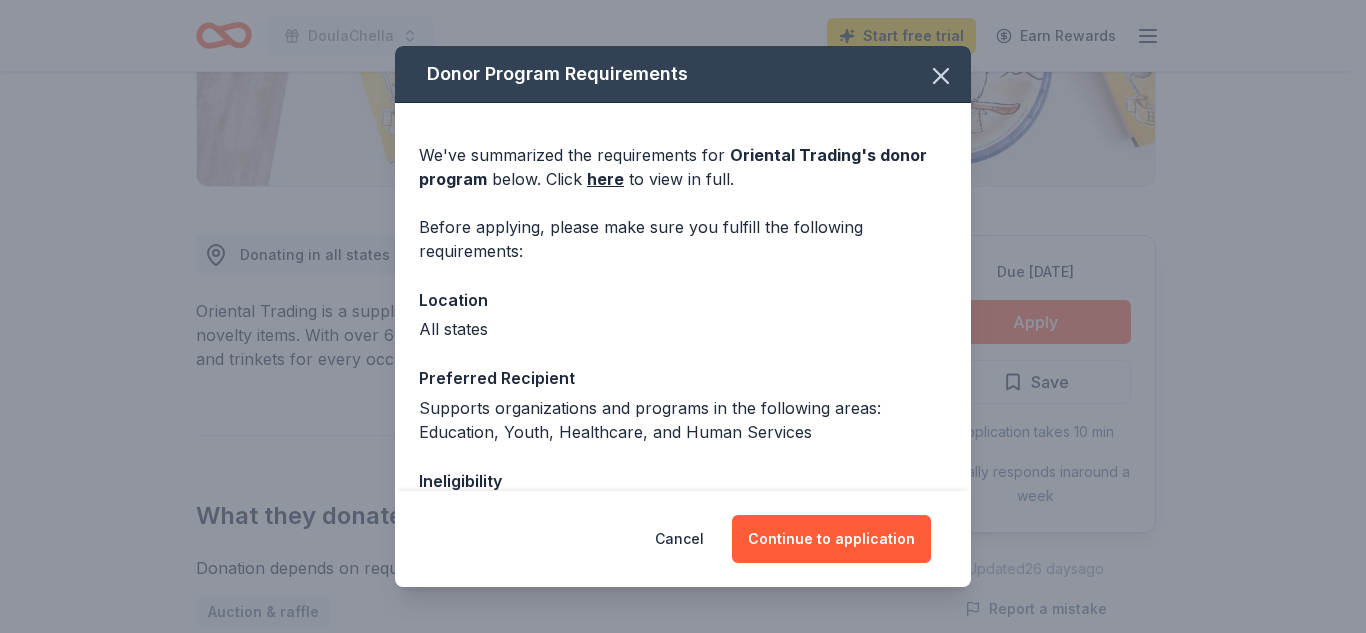 scroll, scrollTop: 240, scrollLeft: 0, axis: vertical 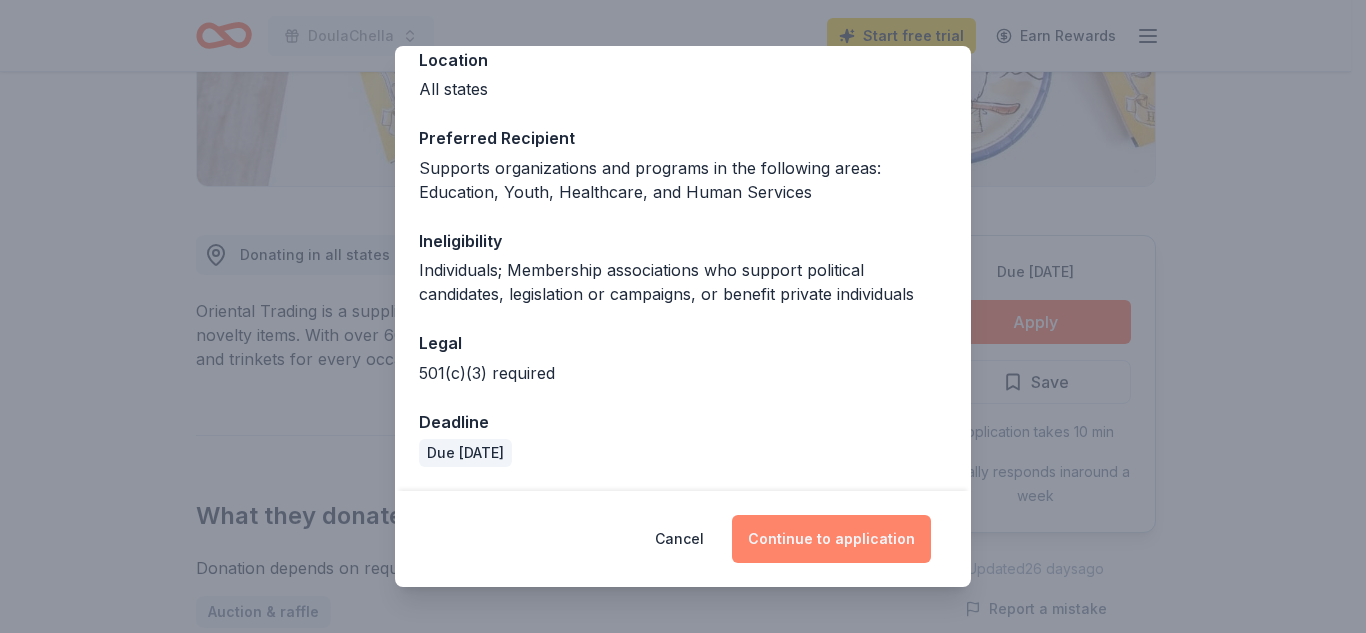 click on "Continue to application" at bounding box center [831, 539] 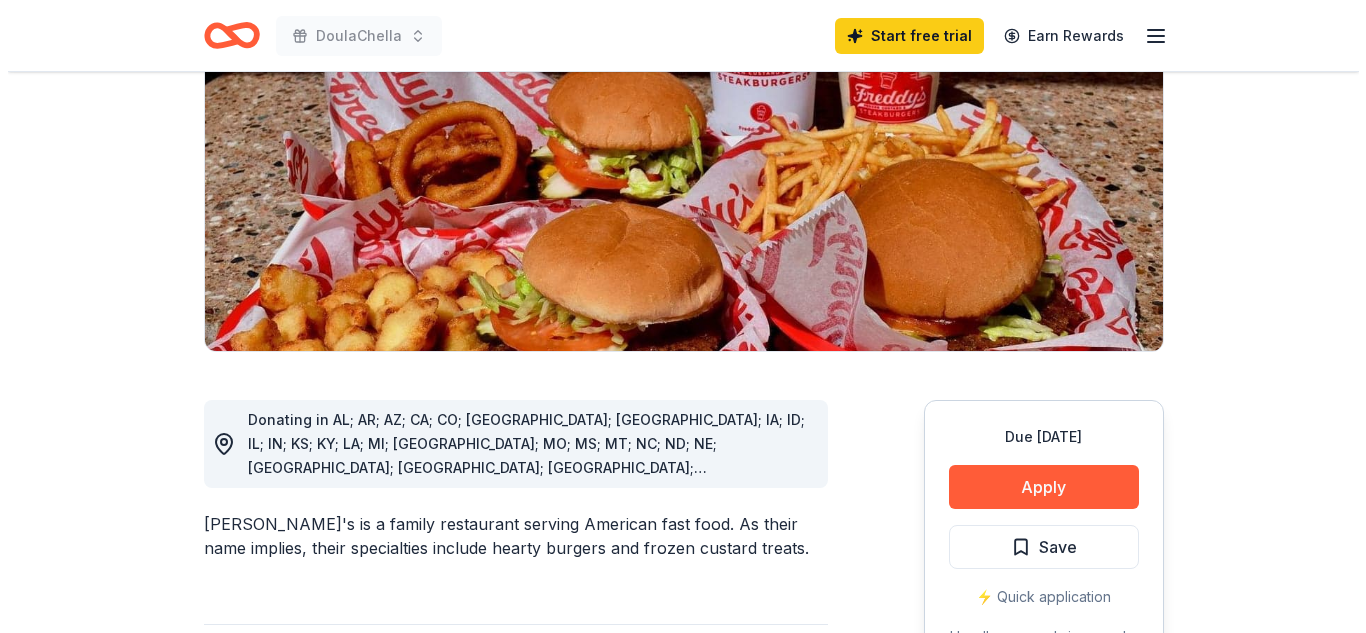 scroll, scrollTop: 313, scrollLeft: 0, axis: vertical 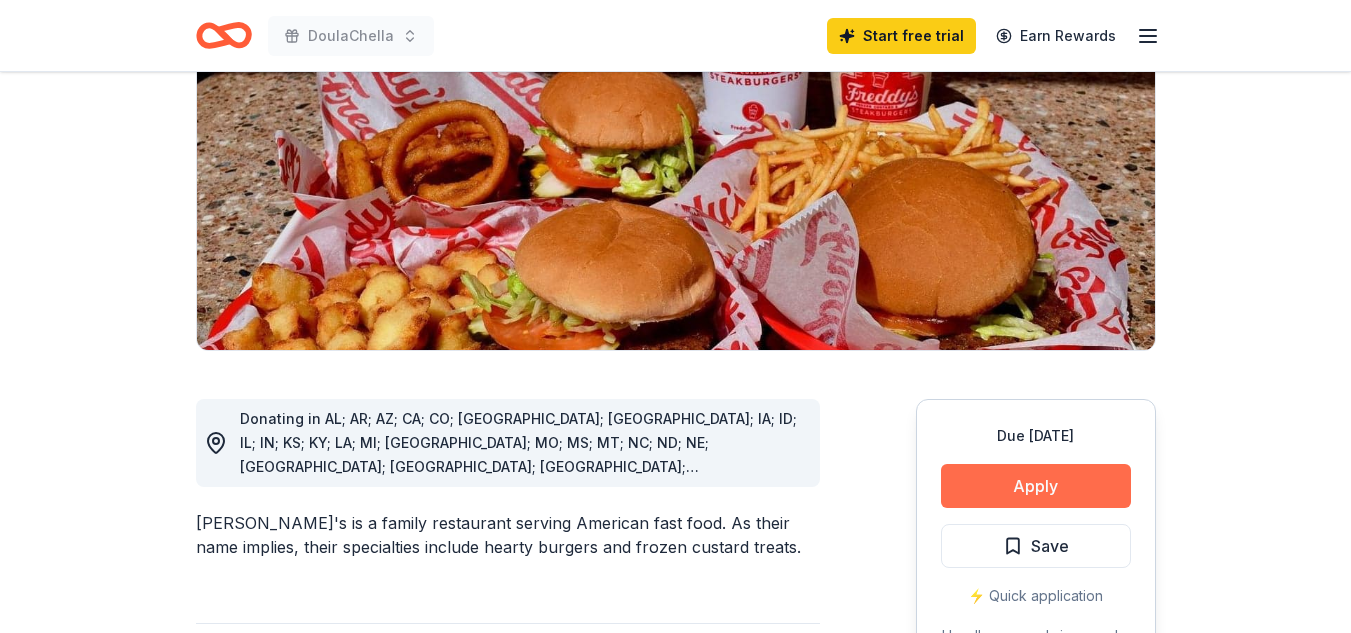 click on "Apply" at bounding box center [1036, 486] 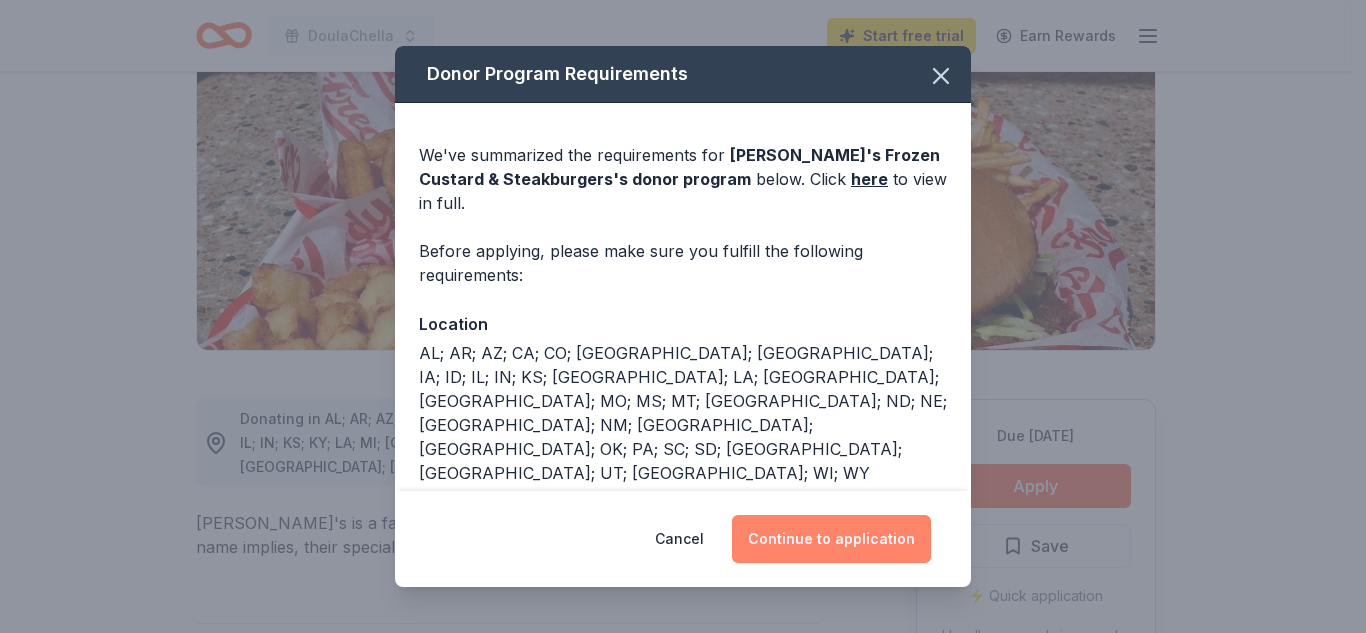 click on "Continue to application" at bounding box center [831, 539] 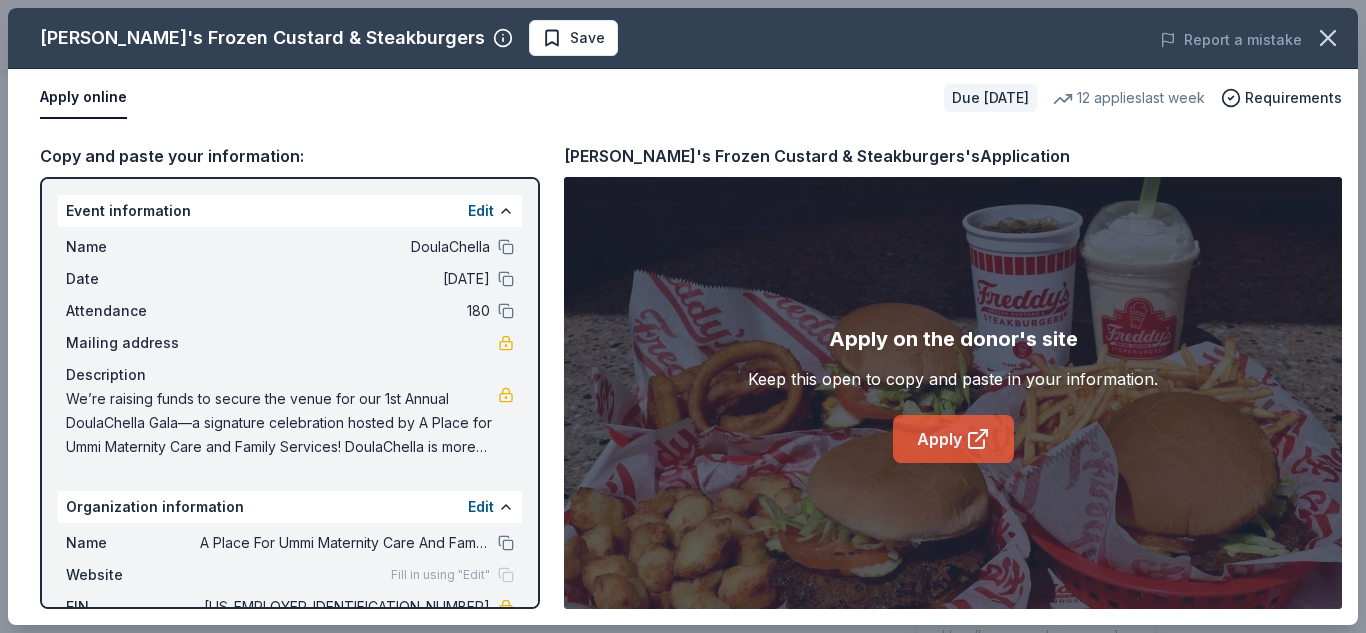 click on "Apply" at bounding box center (953, 439) 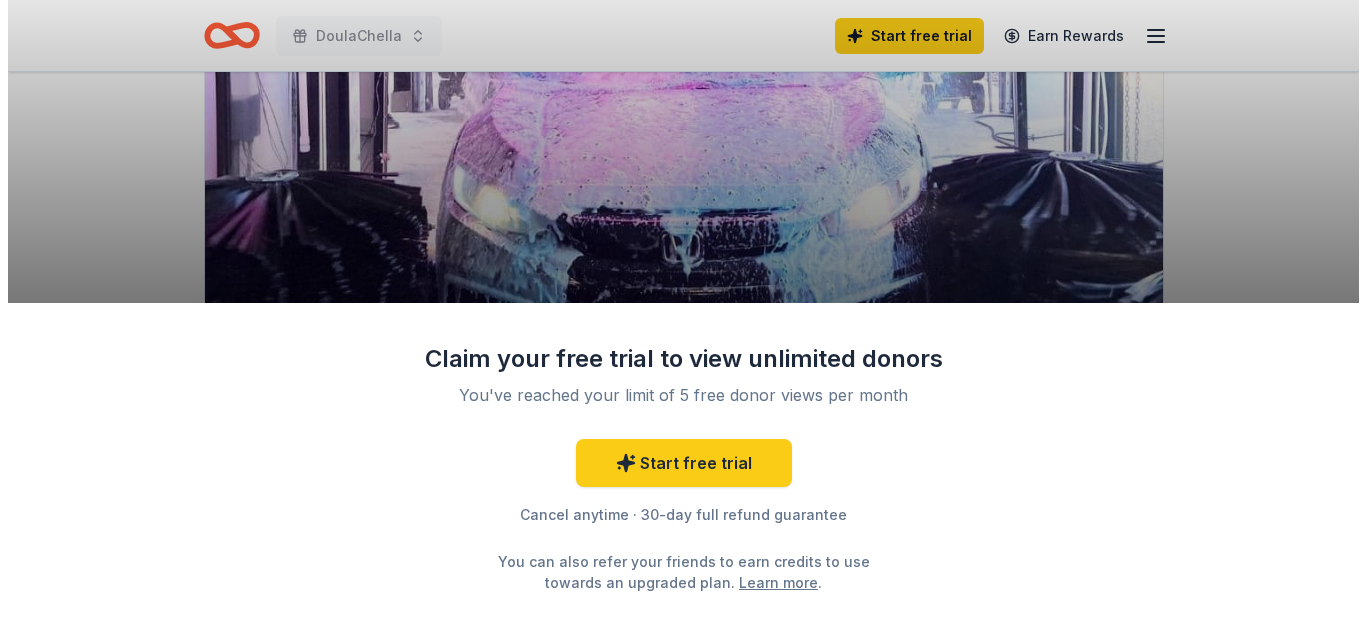scroll, scrollTop: 262, scrollLeft: 0, axis: vertical 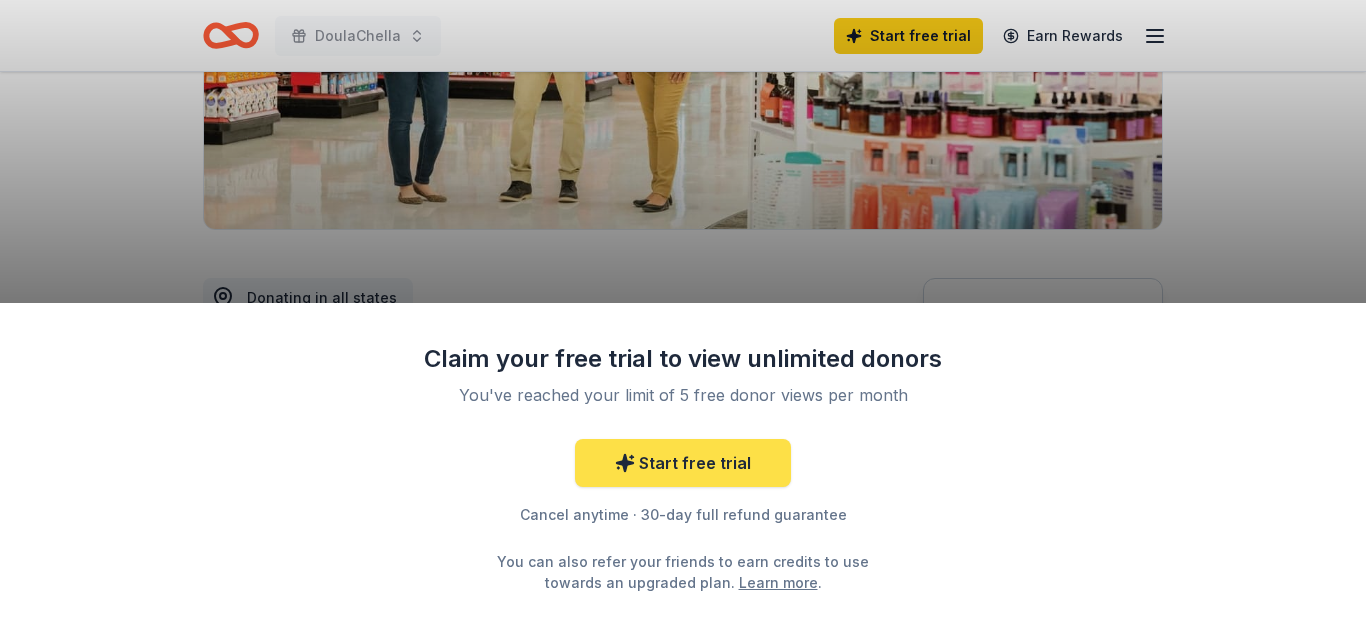 click on "Start free  trial" at bounding box center [683, 463] 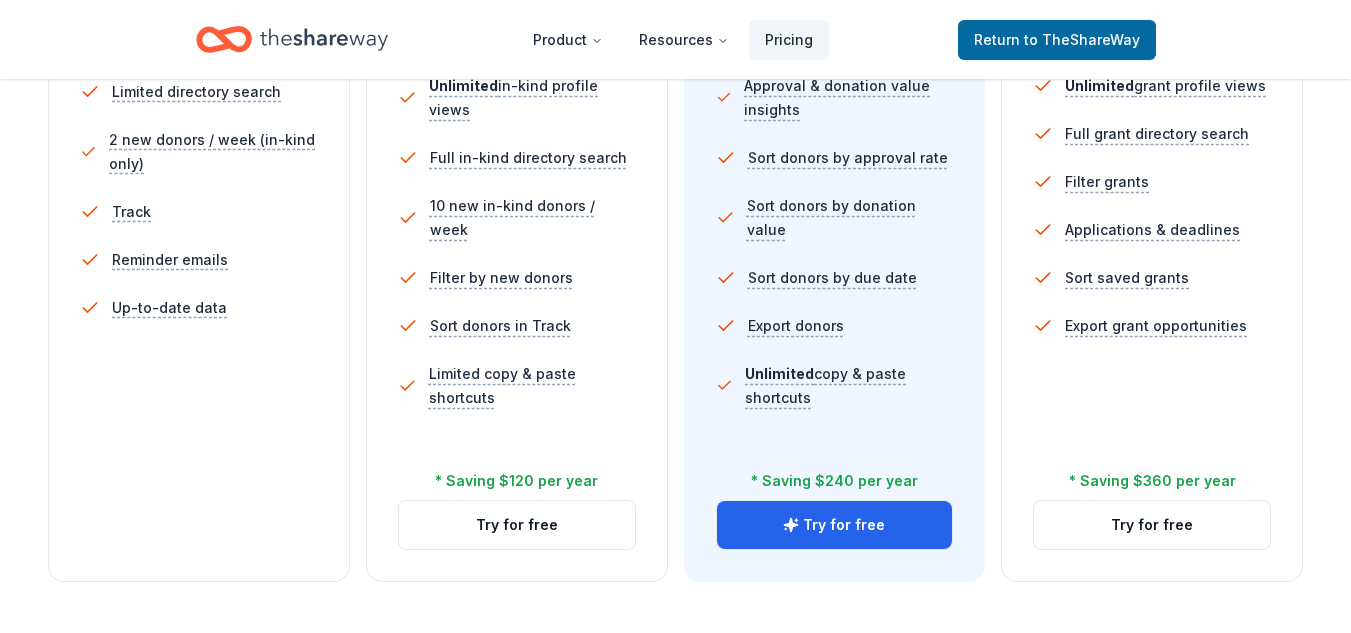 scroll, scrollTop: 668, scrollLeft: 0, axis: vertical 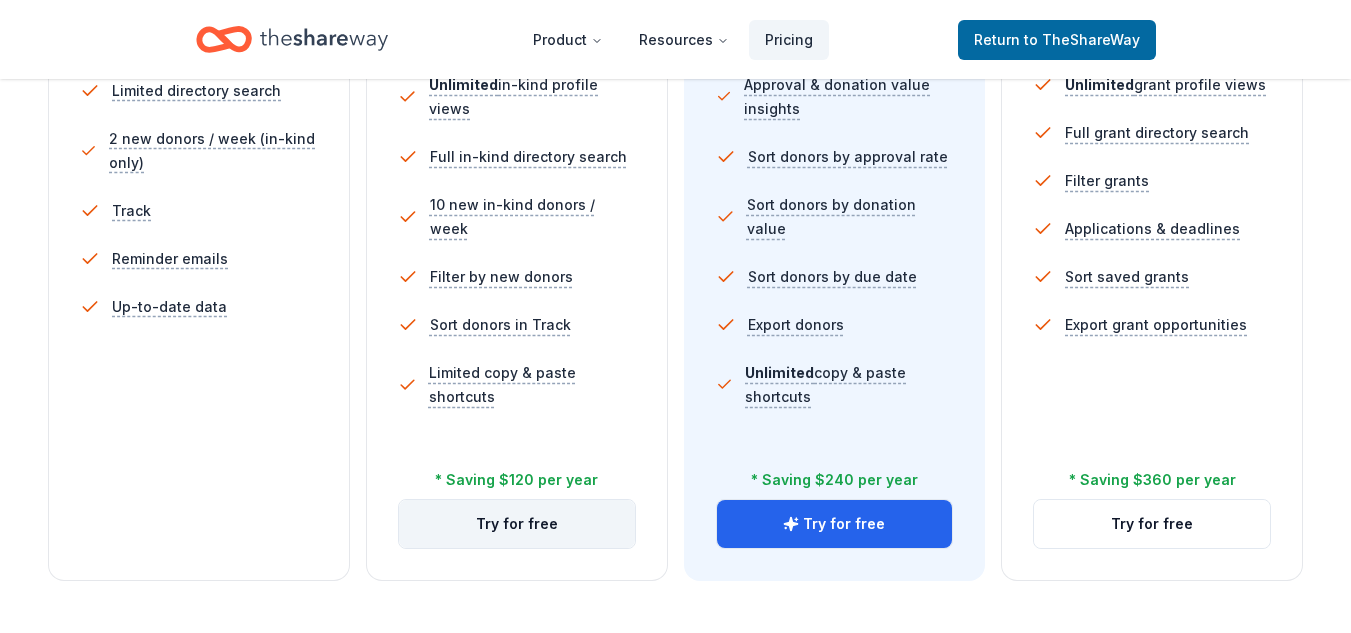 click on "Try for free" at bounding box center [517, 524] 